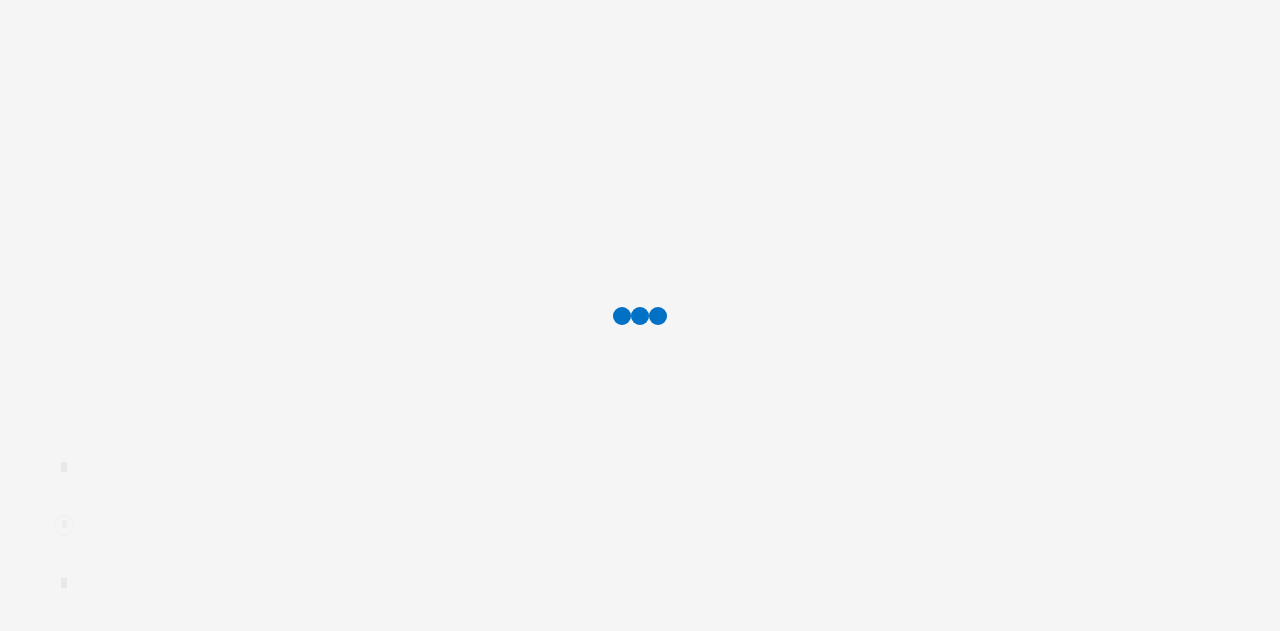 scroll, scrollTop: 0, scrollLeft: 0, axis: both 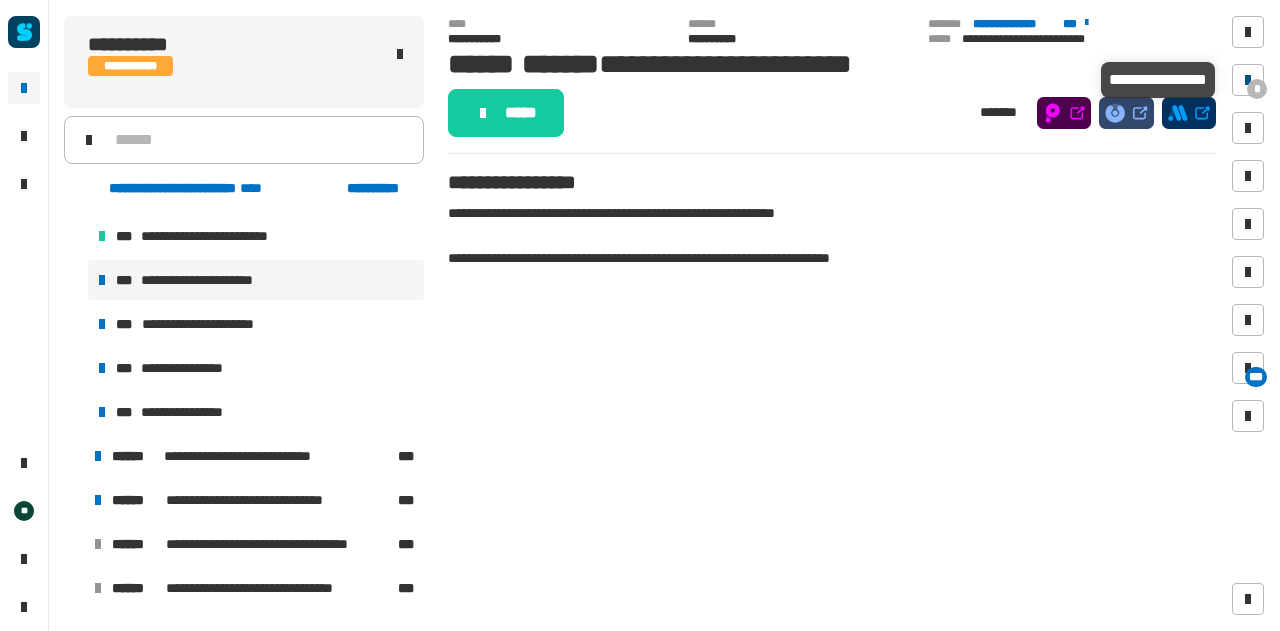 click on "*" at bounding box center [1248, 80] 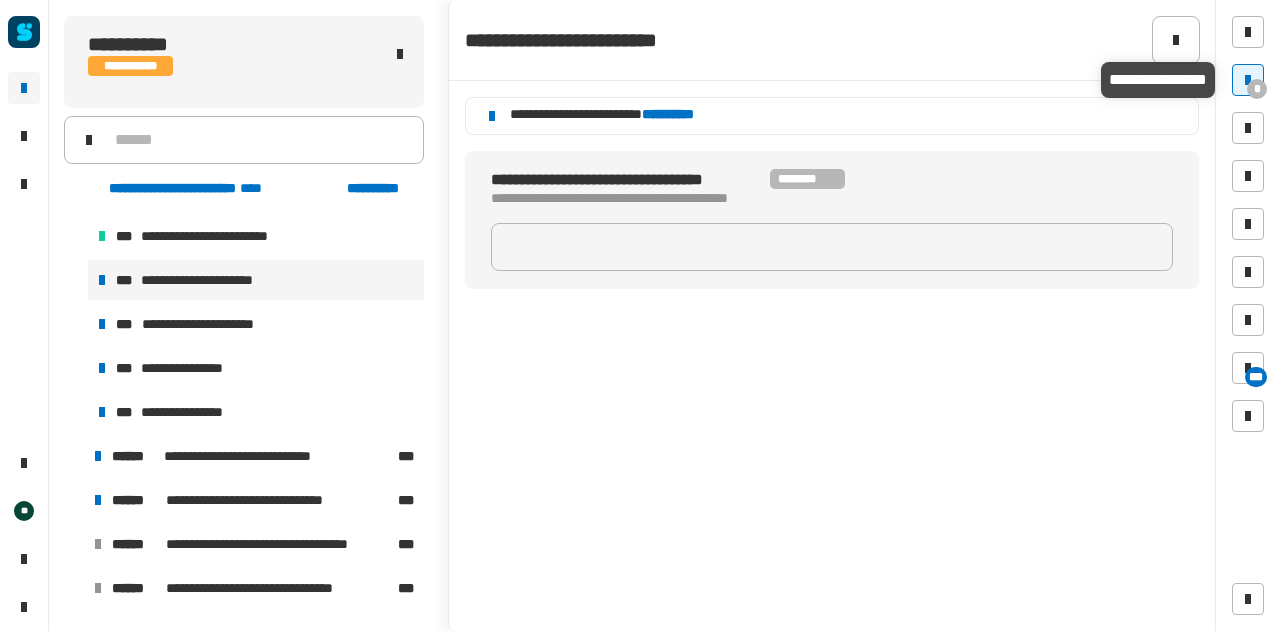 click at bounding box center [1248, 80] 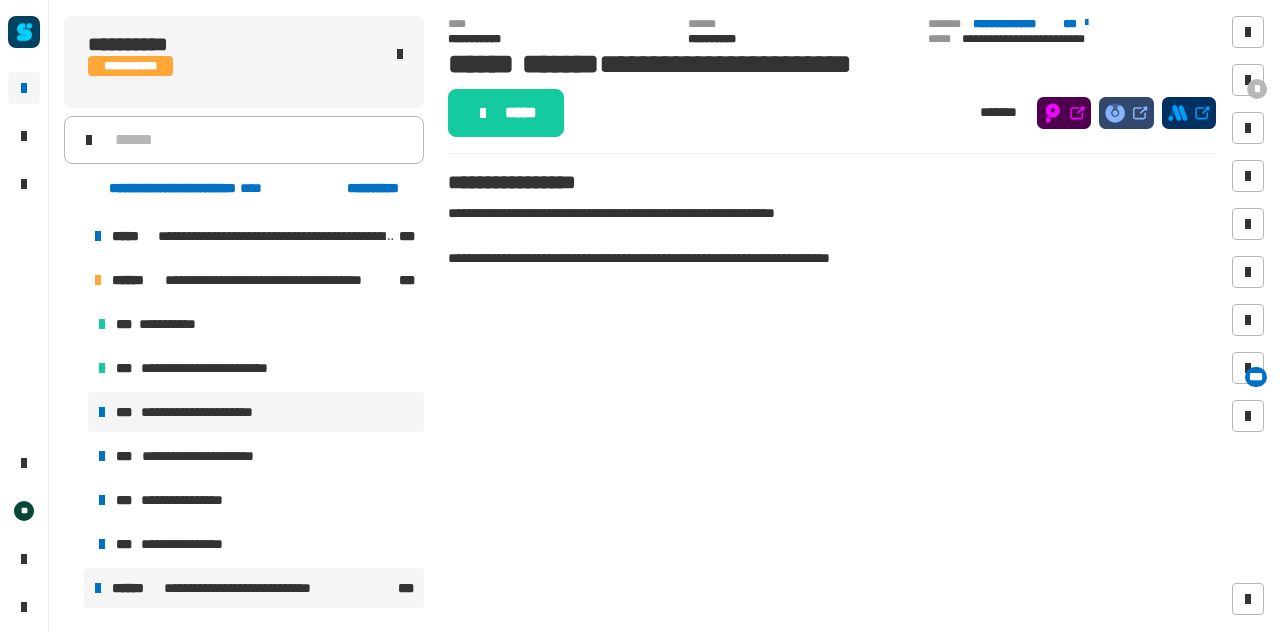 scroll, scrollTop: 72, scrollLeft: 0, axis: vertical 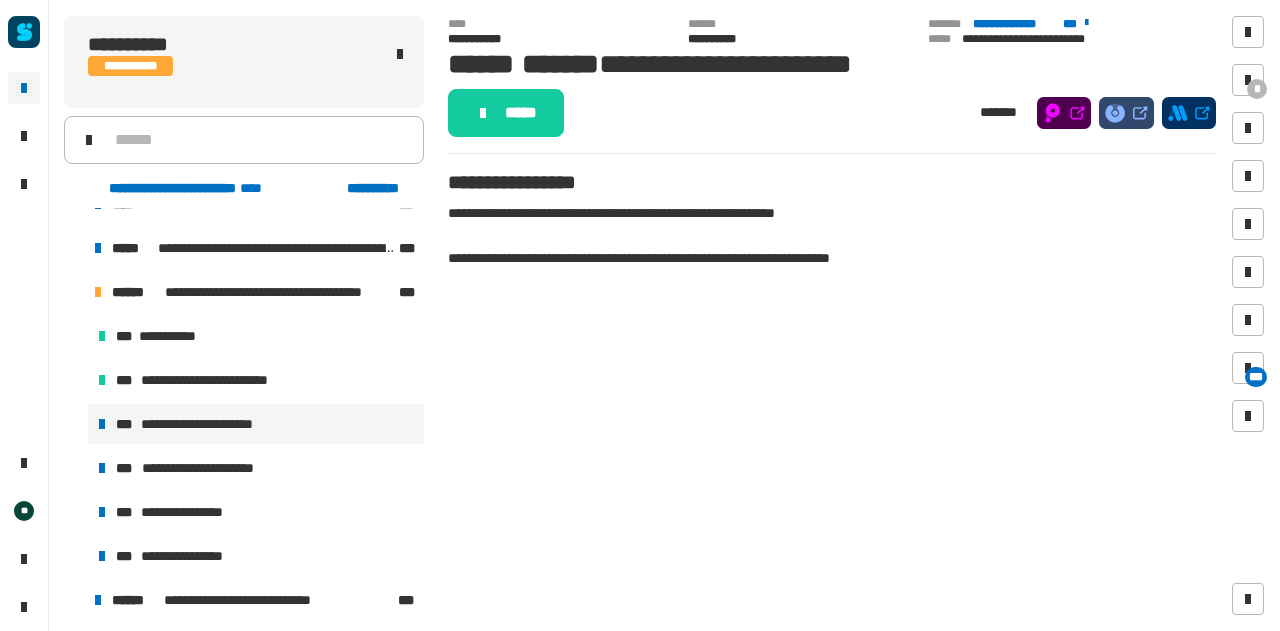 click at bounding box center [74, 292] 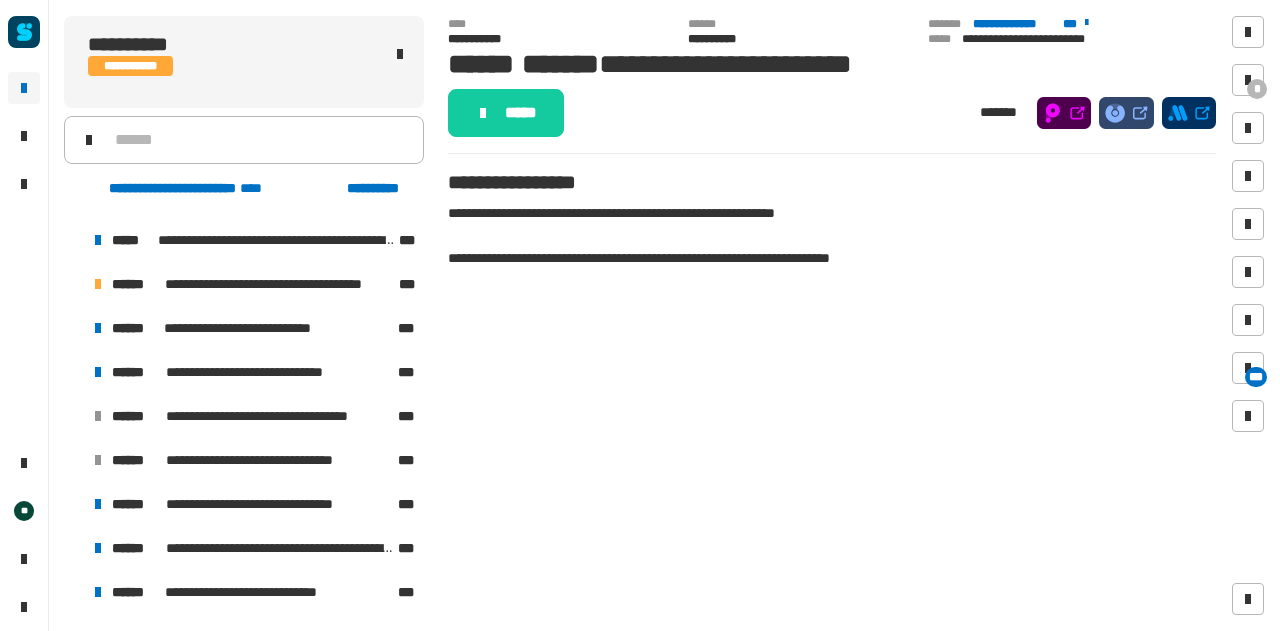 scroll, scrollTop: 80, scrollLeft: 0, axis: vertical 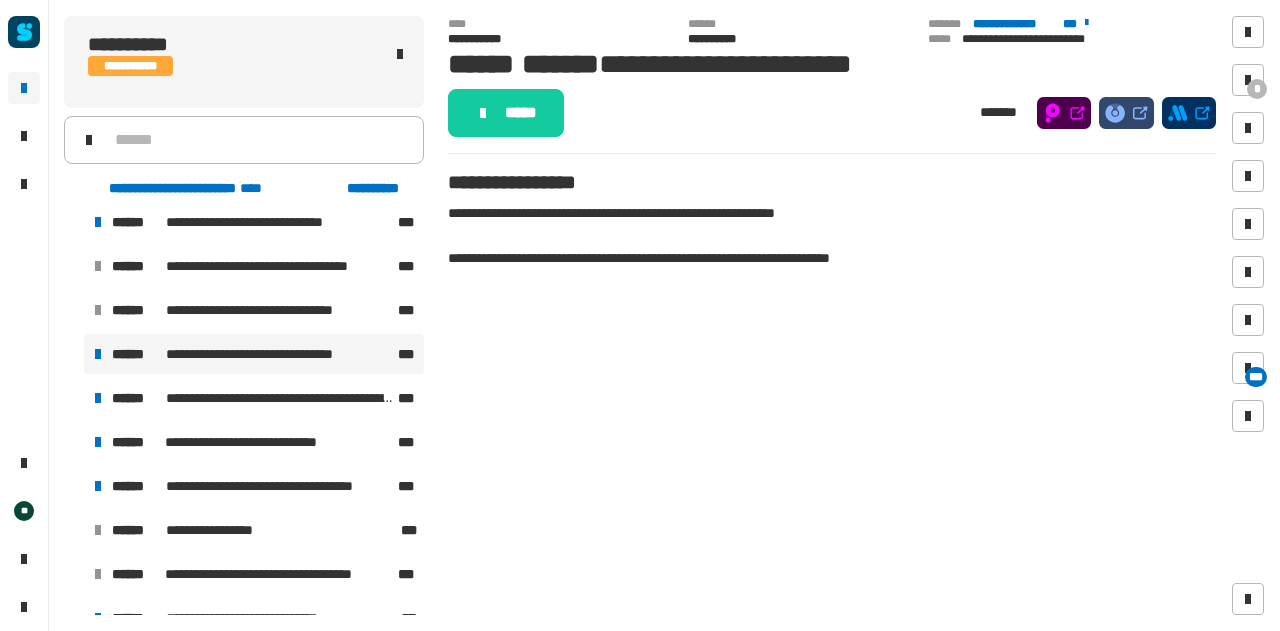 click on "**********" at bounding box center (270, 354) 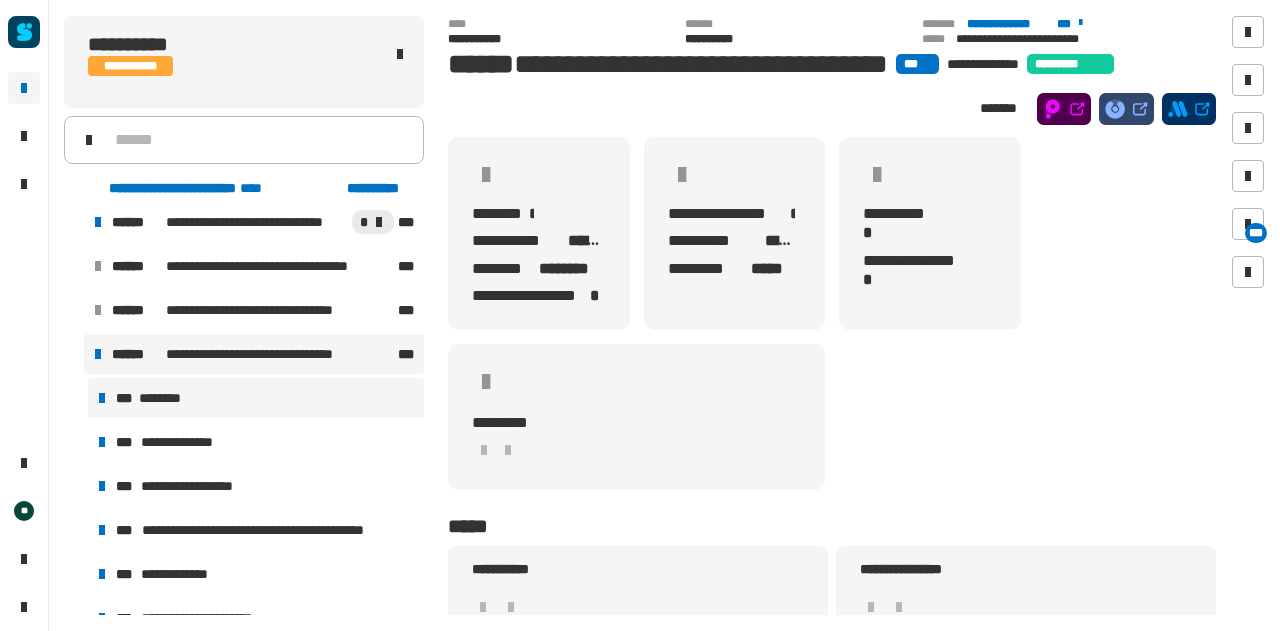 click on "*** ********" at bounding box center [256, 398] 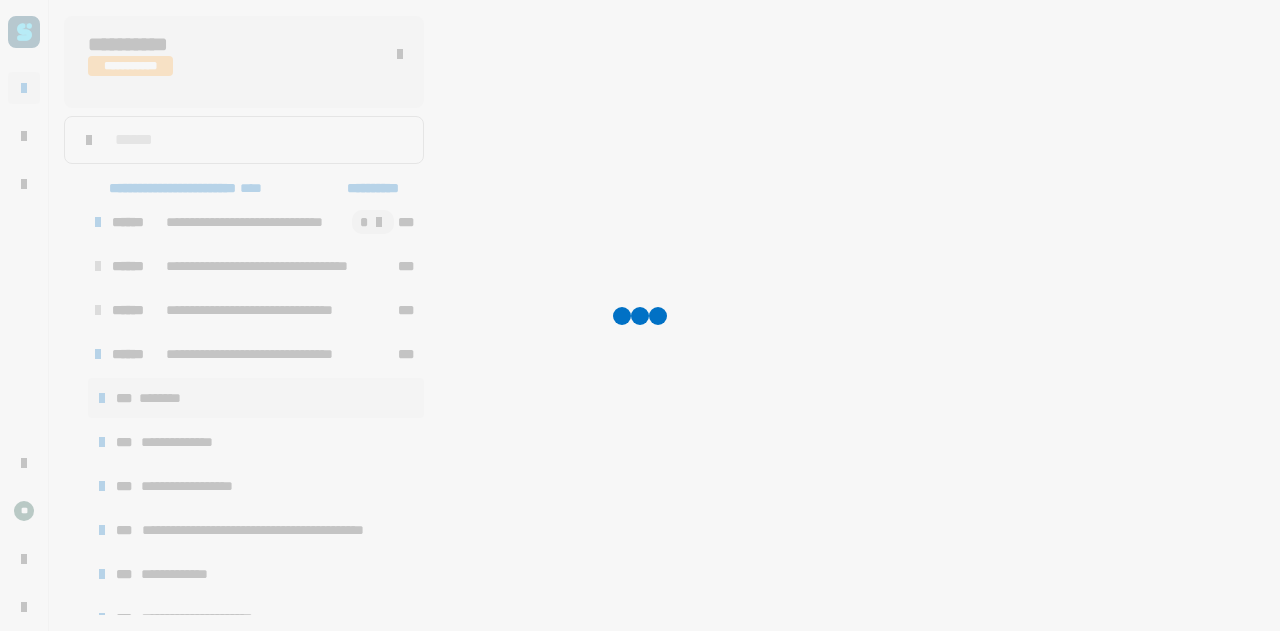 scroll, scrollTop: 84, scrollLeft: 0, axis: vertical 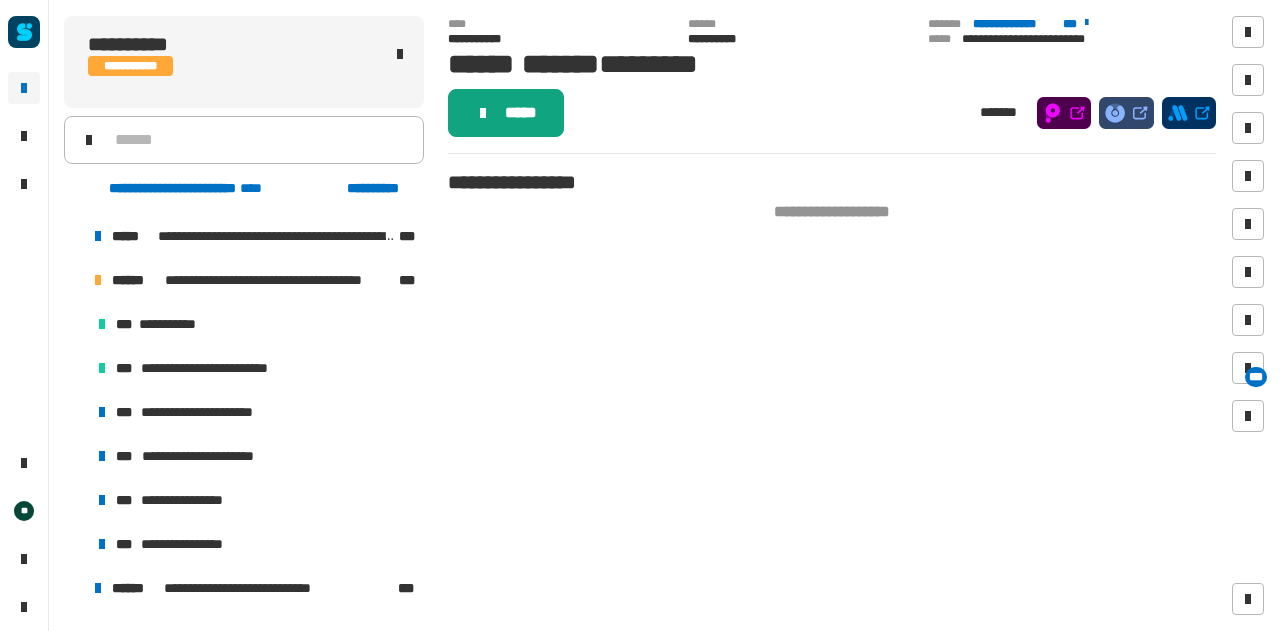 click on "*****" 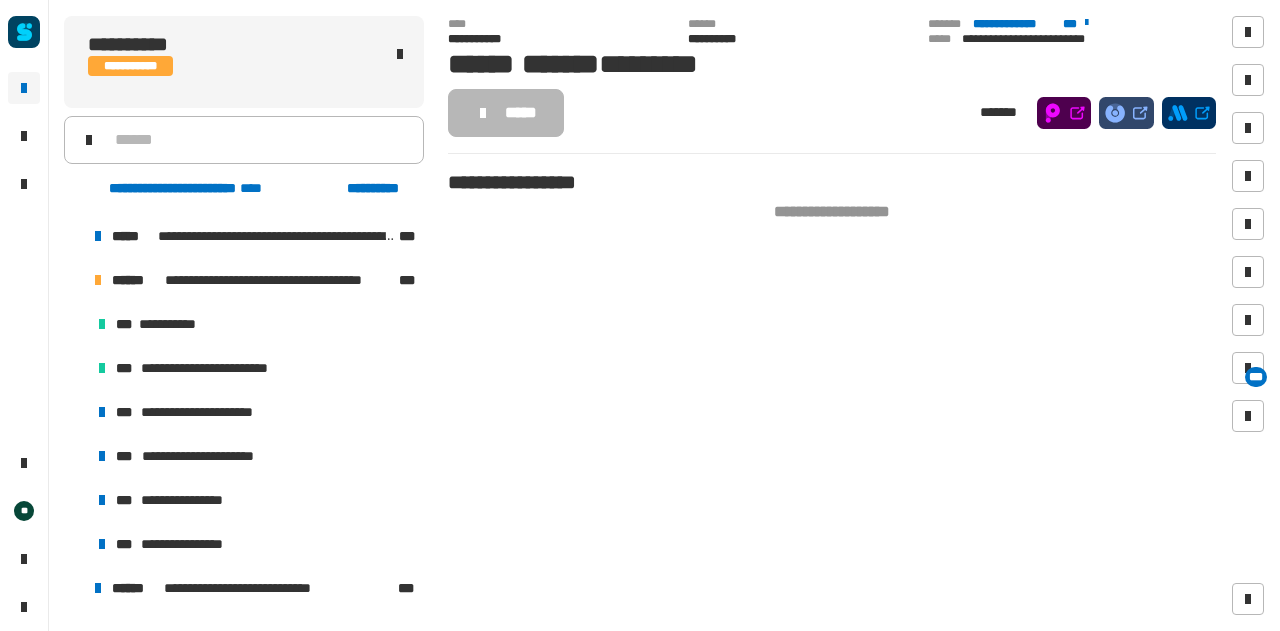 scroll, scrollTop: 480, scrollLeft: 0, axis: vertical 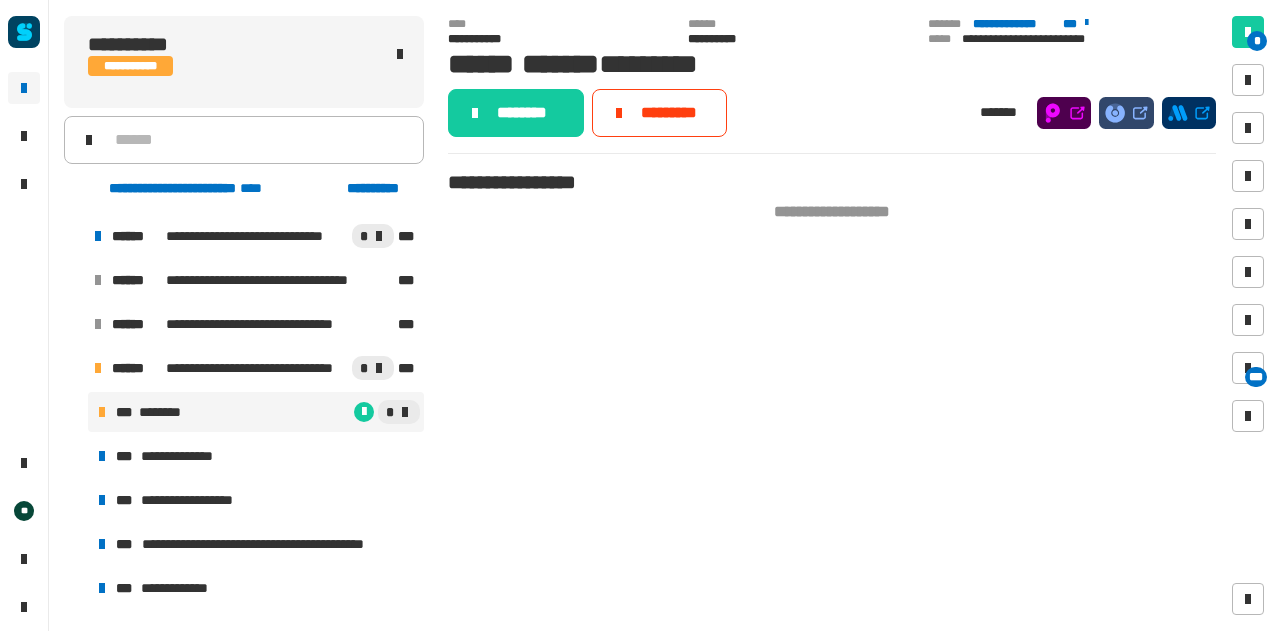 click on "********" 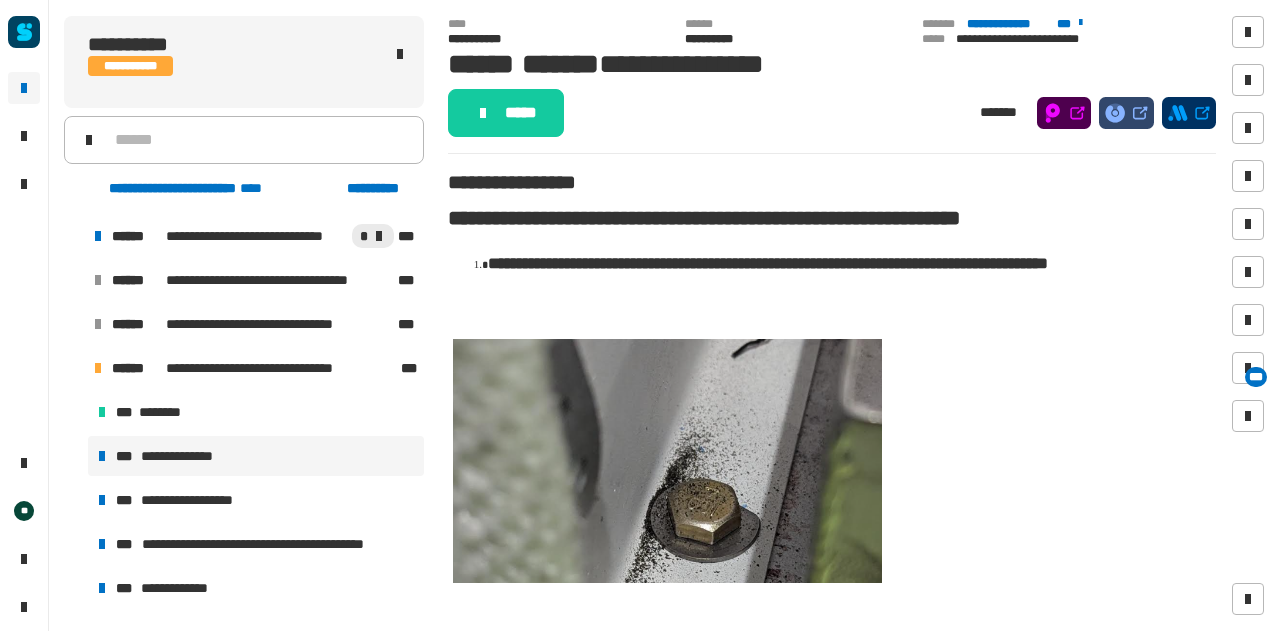click on "*****" 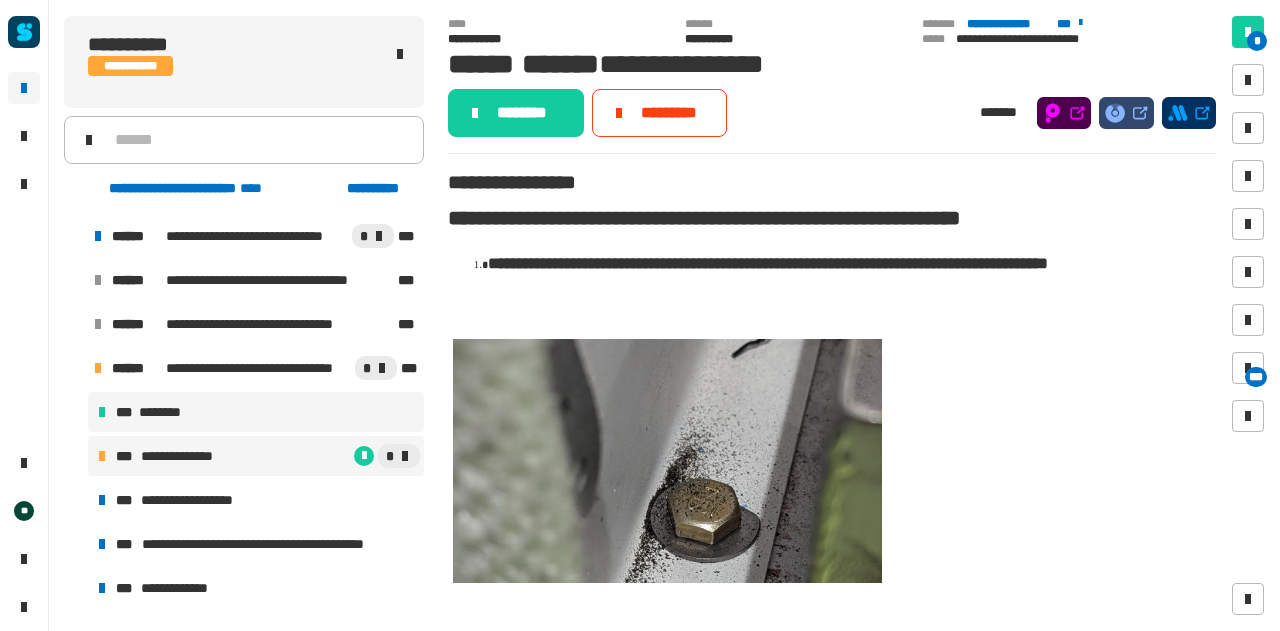 click on "*** ********" at bounding box center (256, 412) 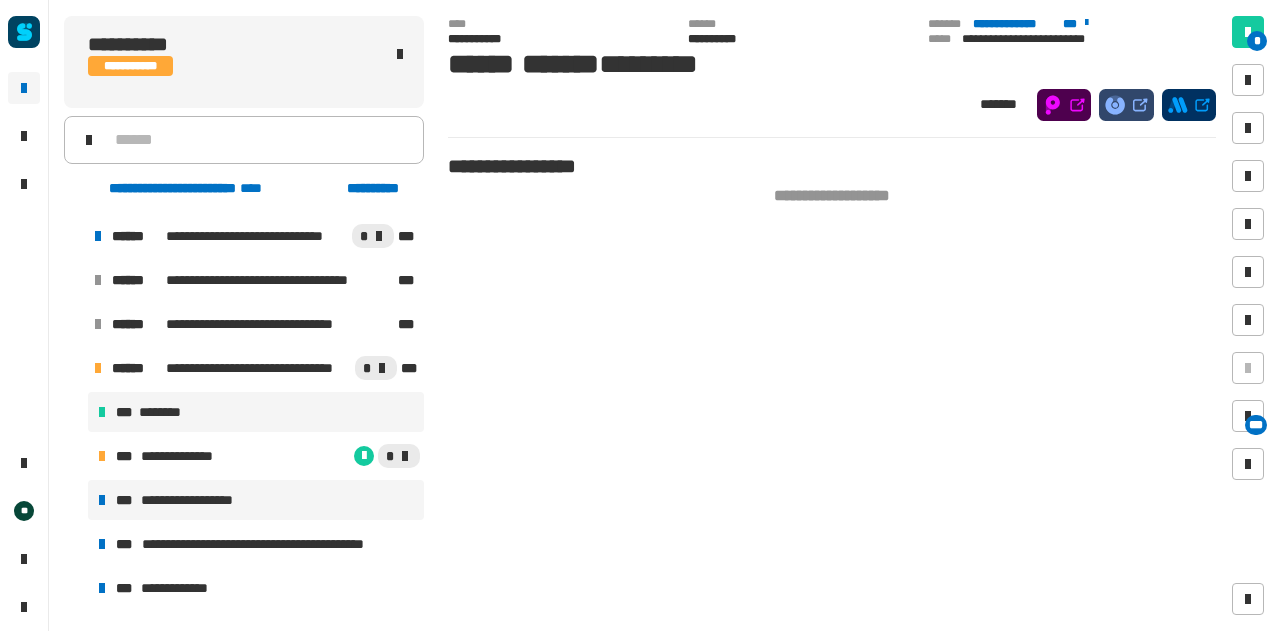 click on "**********" at bounding box center (256, 500) 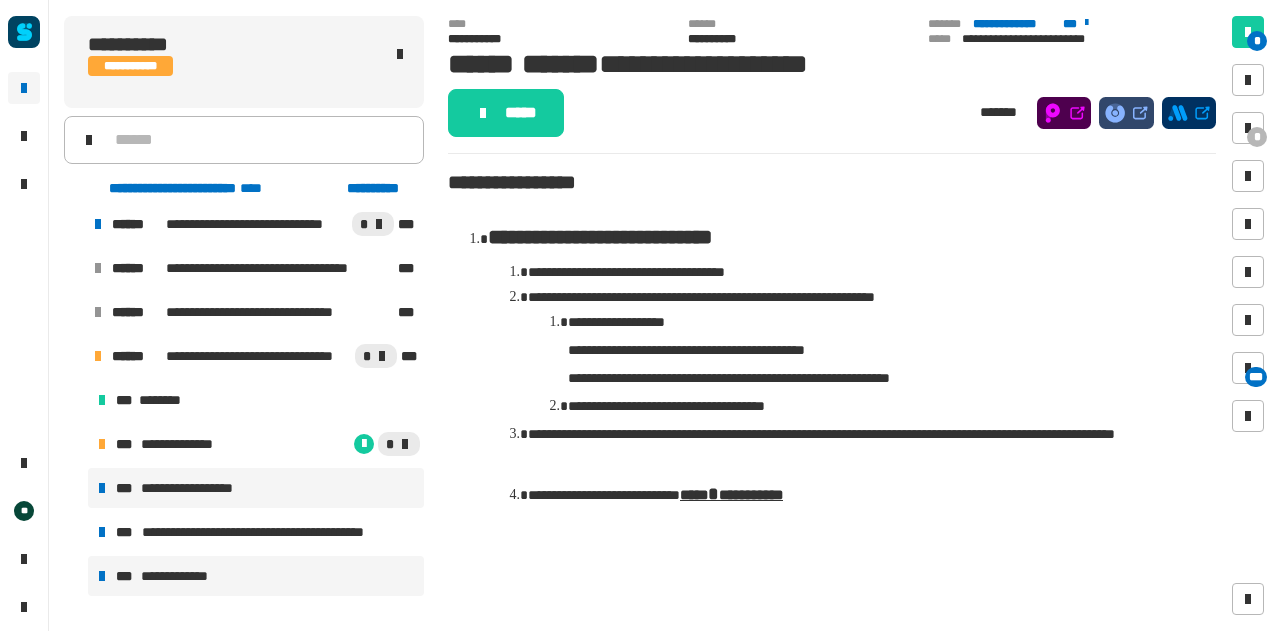 scroll, scrollTop: 494, scrollLeft: 0, axis: vertical 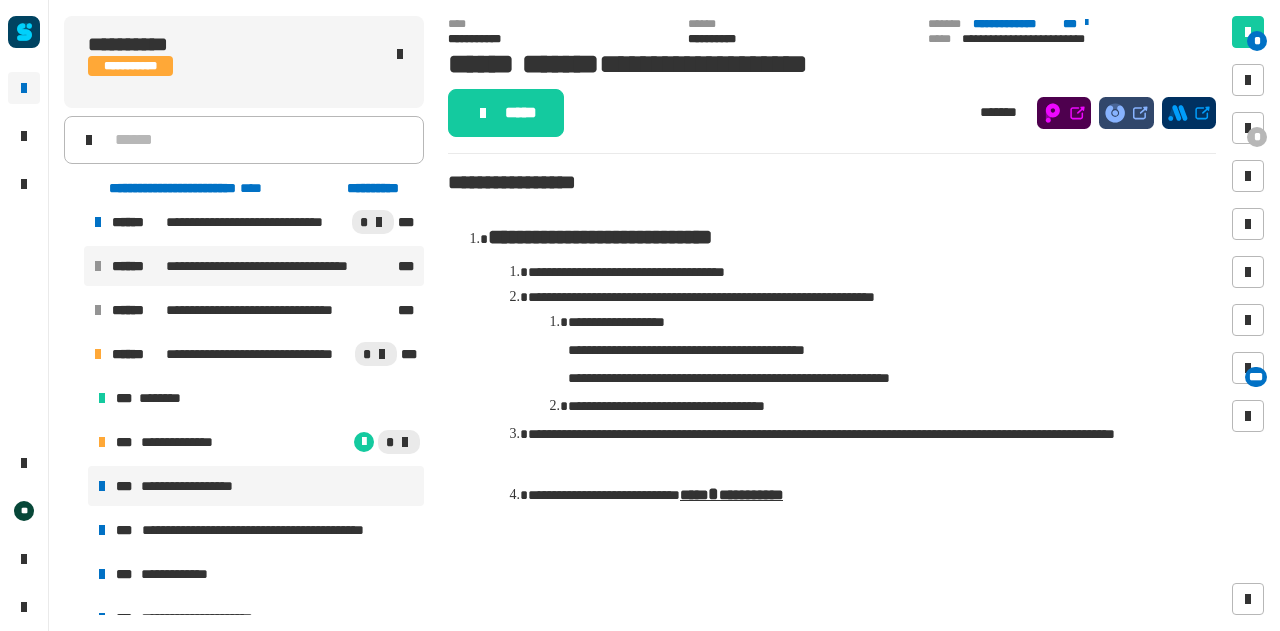 click on "**********" at bounding box center (280, 266) 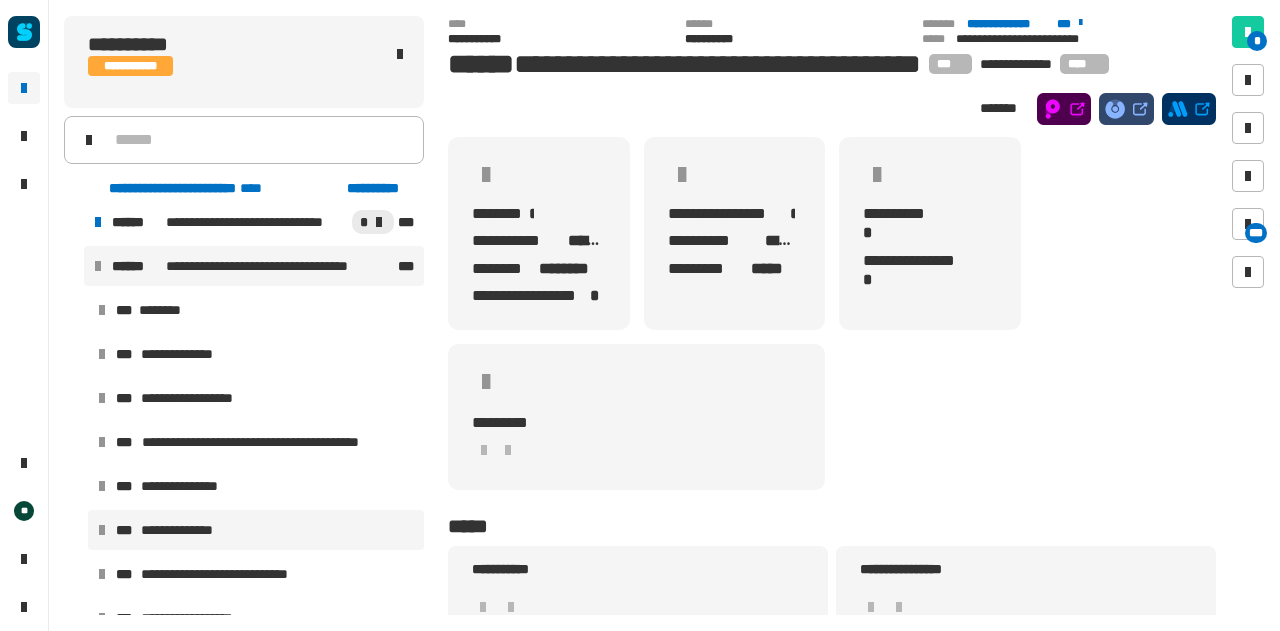 click on "**********" at bounding box center [190, 530] 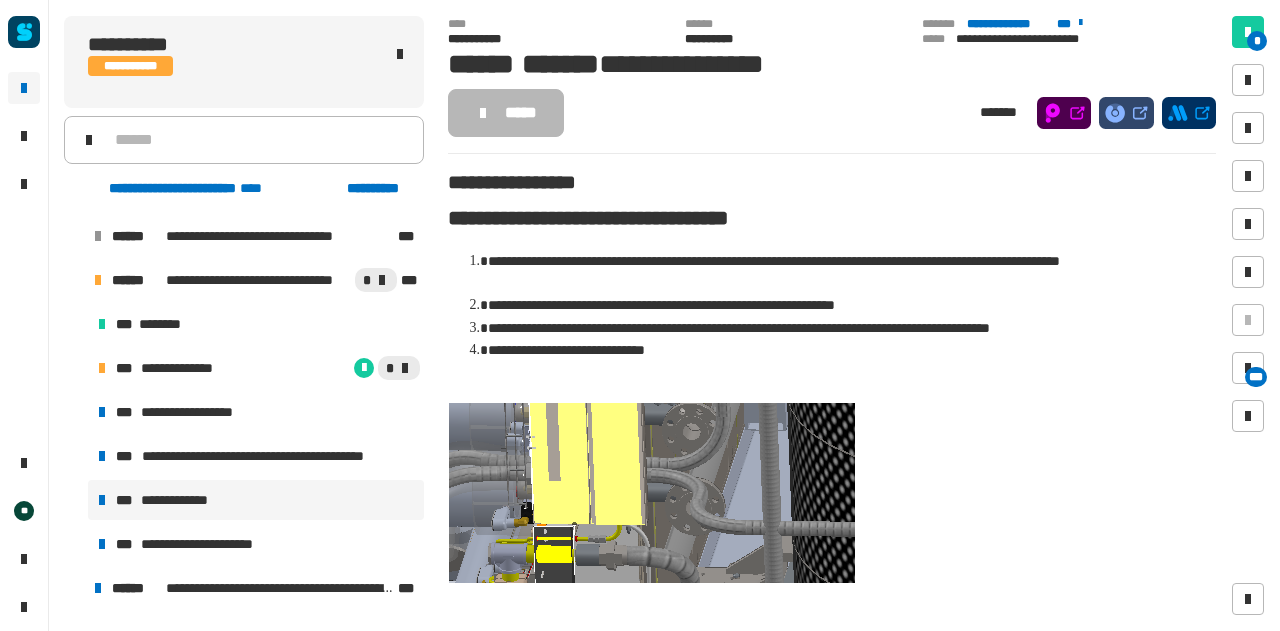 click on "**********" at bounding box center [256, 500] 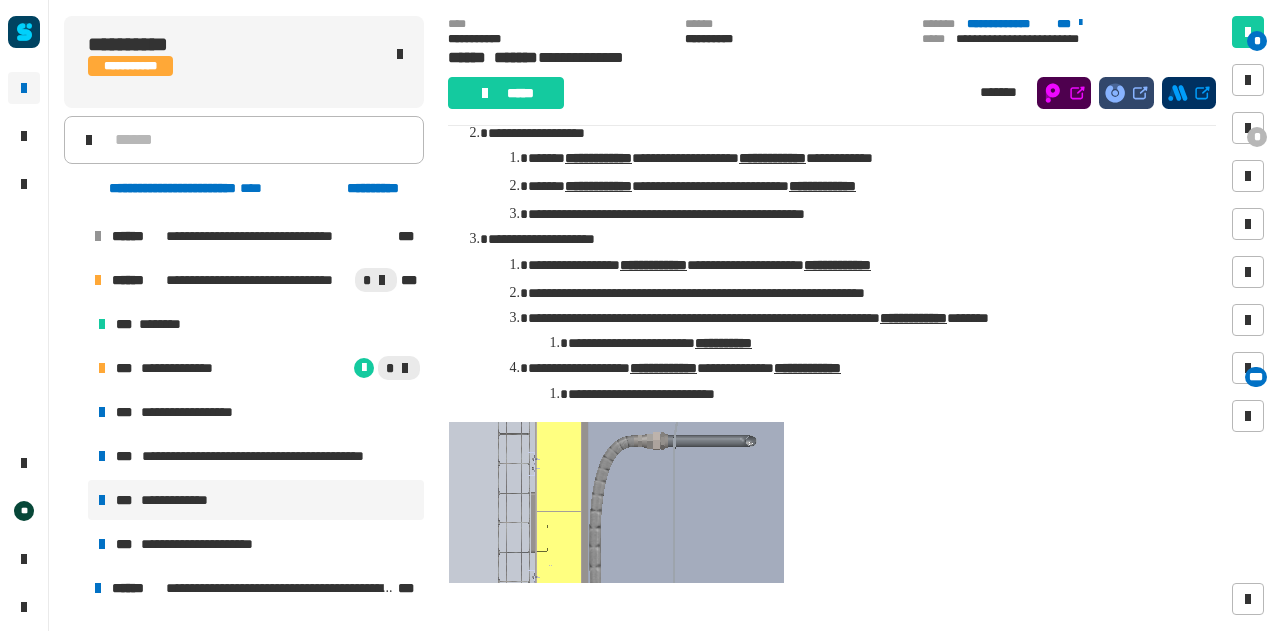 scroll, scrollTop: 196, scrollLeft: 0, axis: vertical 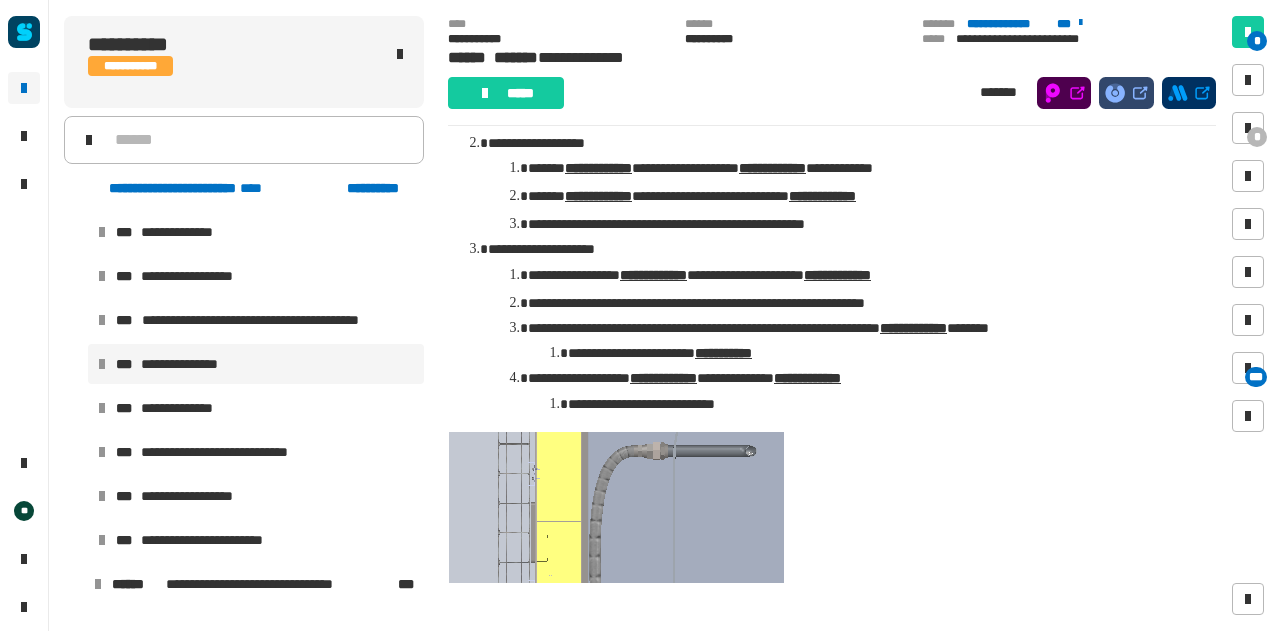 click on "**********" at bounding box center (194, 364) 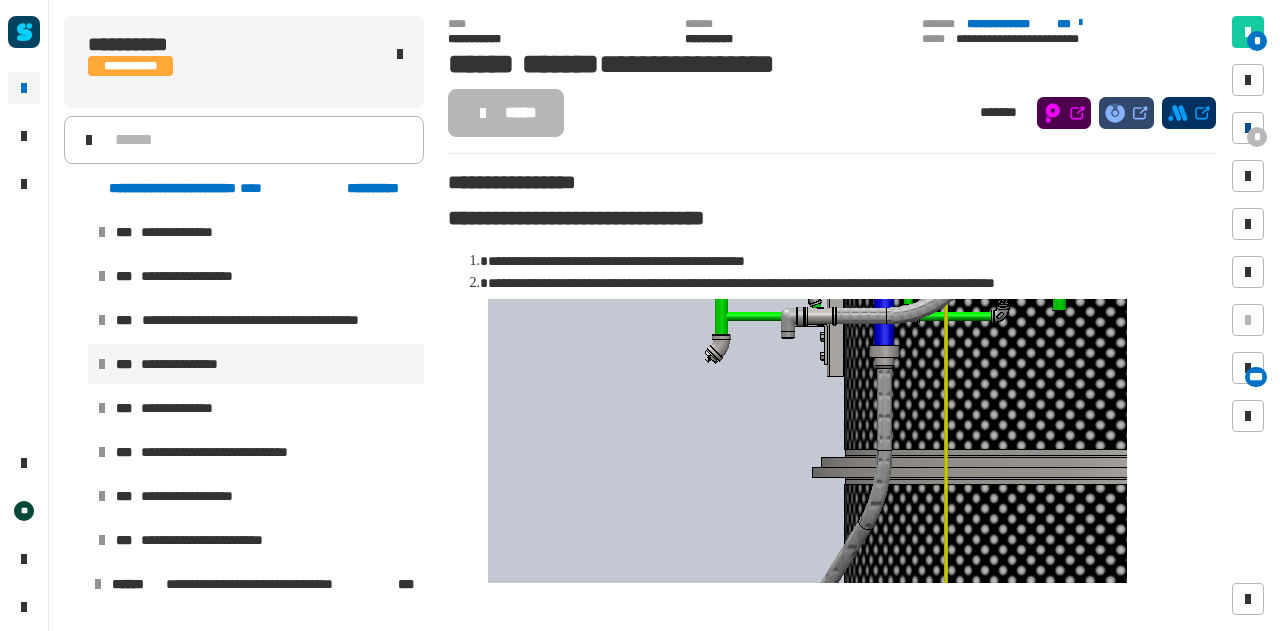 click on "*" at bounding box center [1257, 137] 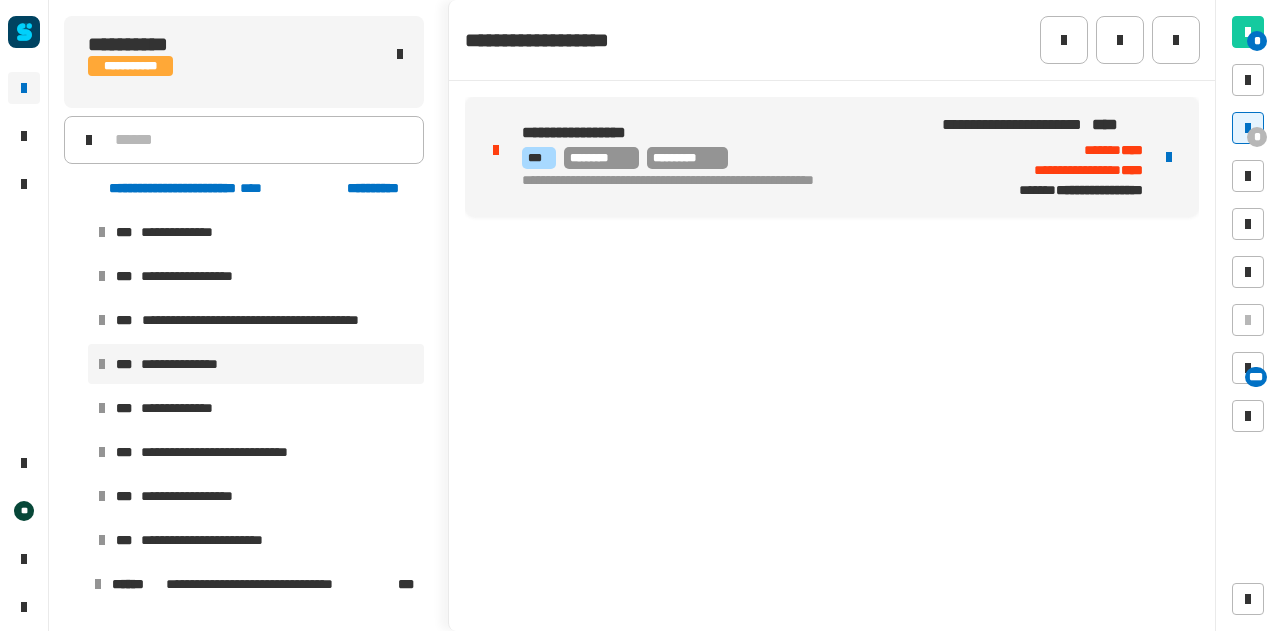 click on "*" at bounding box center (1248, 128) 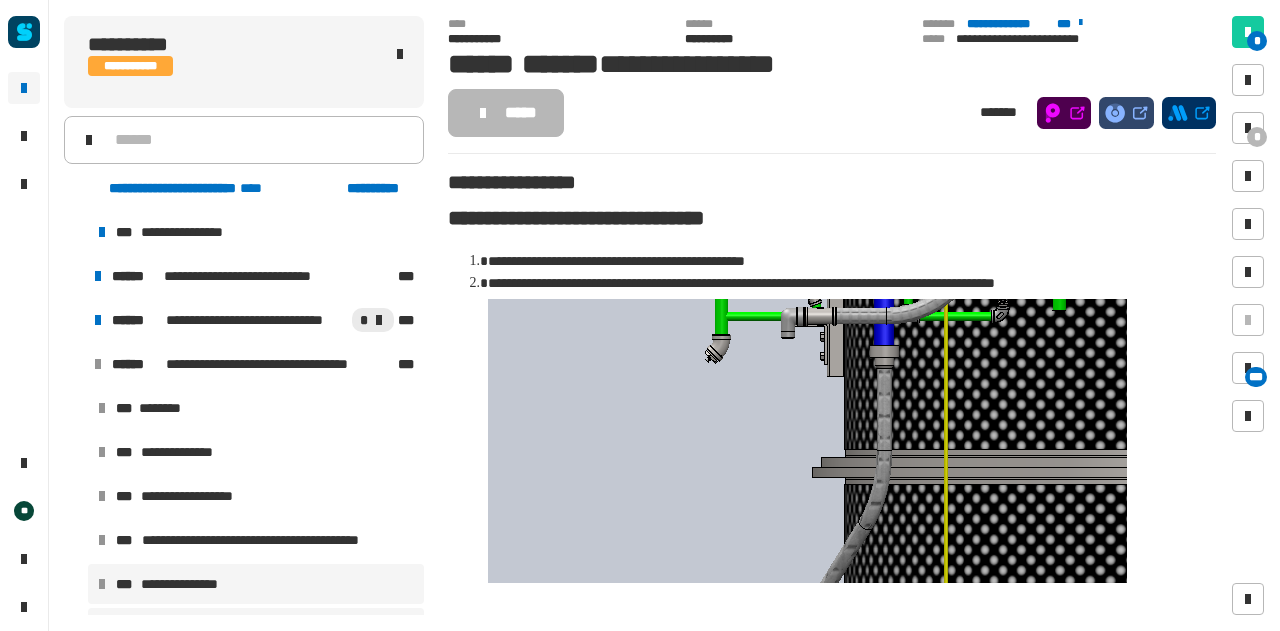 scroll, scrollTop: 392, scrollLeft: 0, axis: vertical 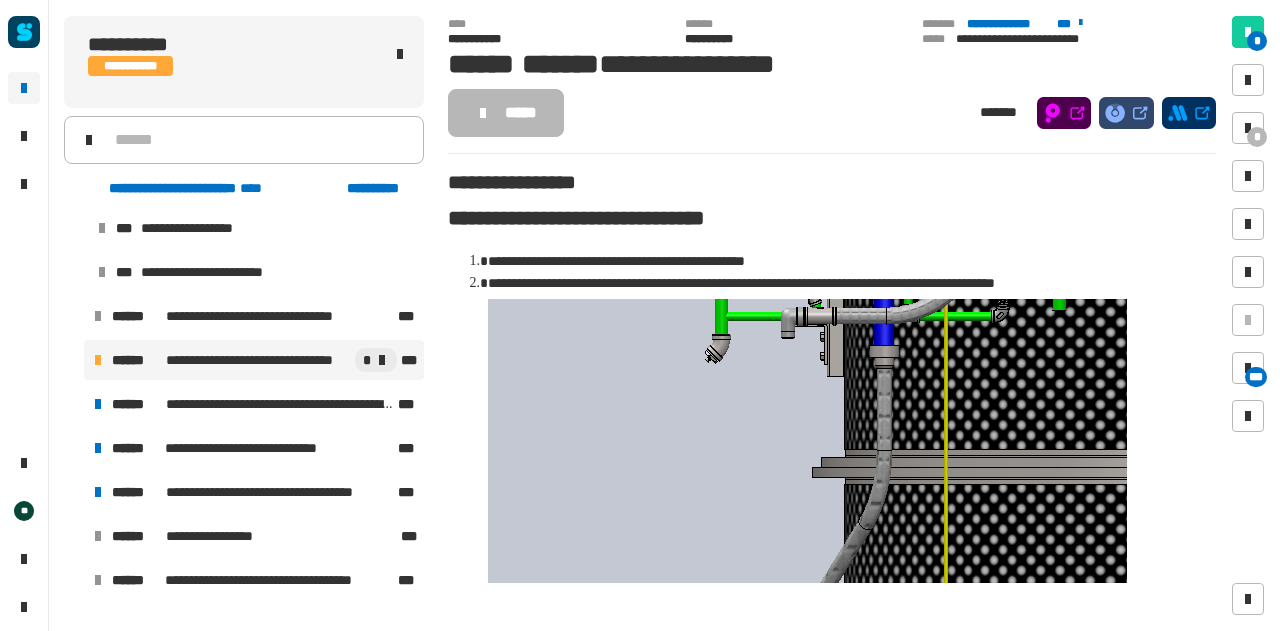 click on "**********" at bounding box center [254, 360] 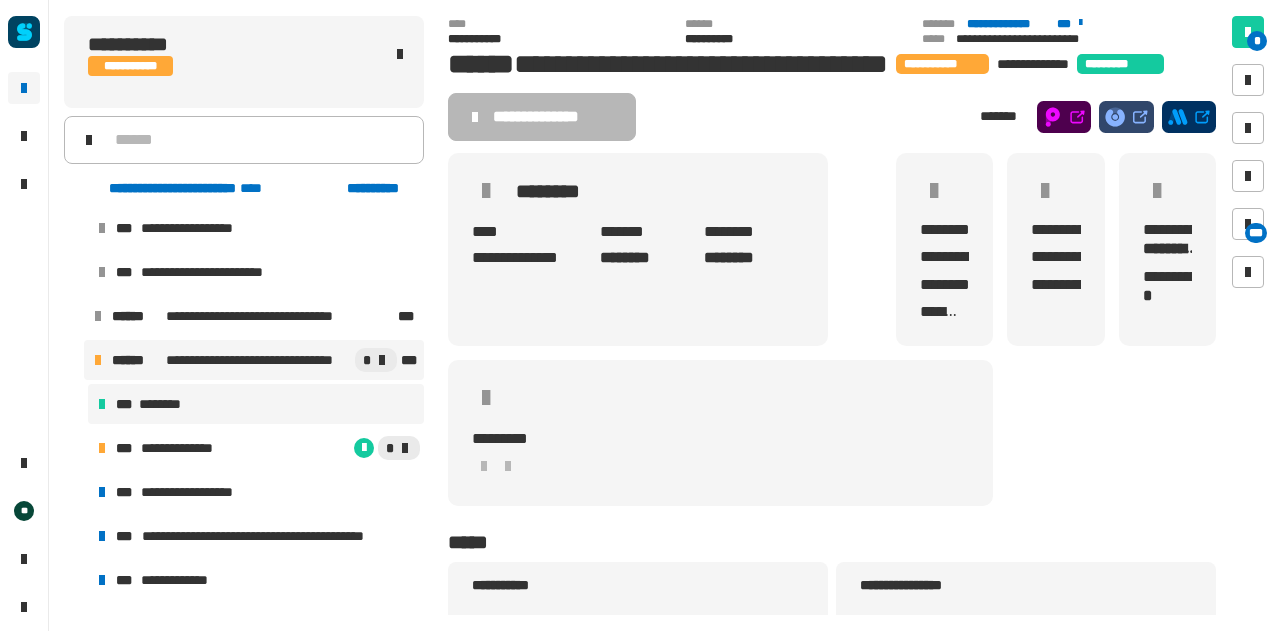 scroll, scrollTop: 690, scrollLeft: 0, axis: vertical 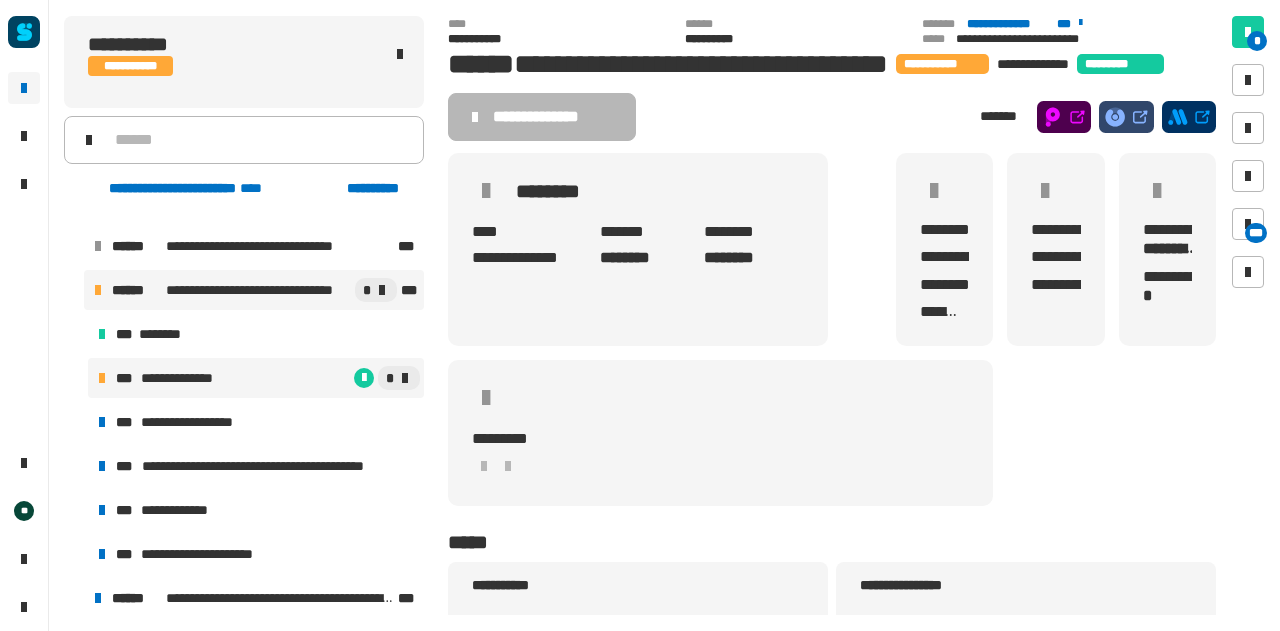 click on "**********" at bounding box center (189, 378) 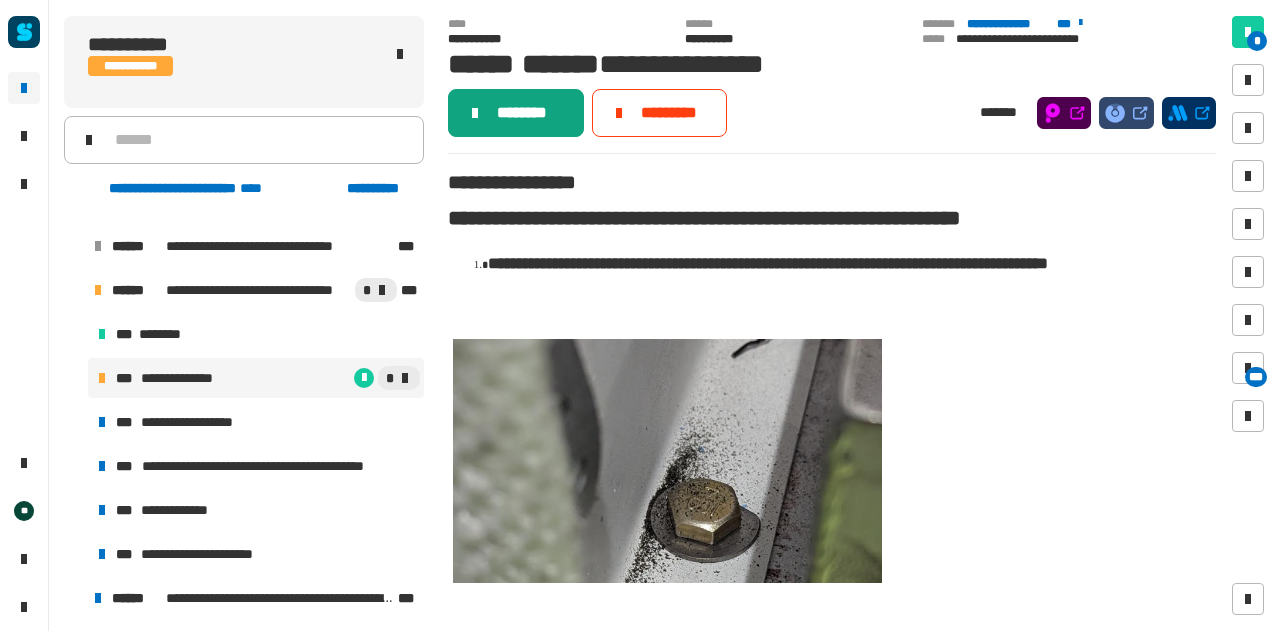 click on "********" 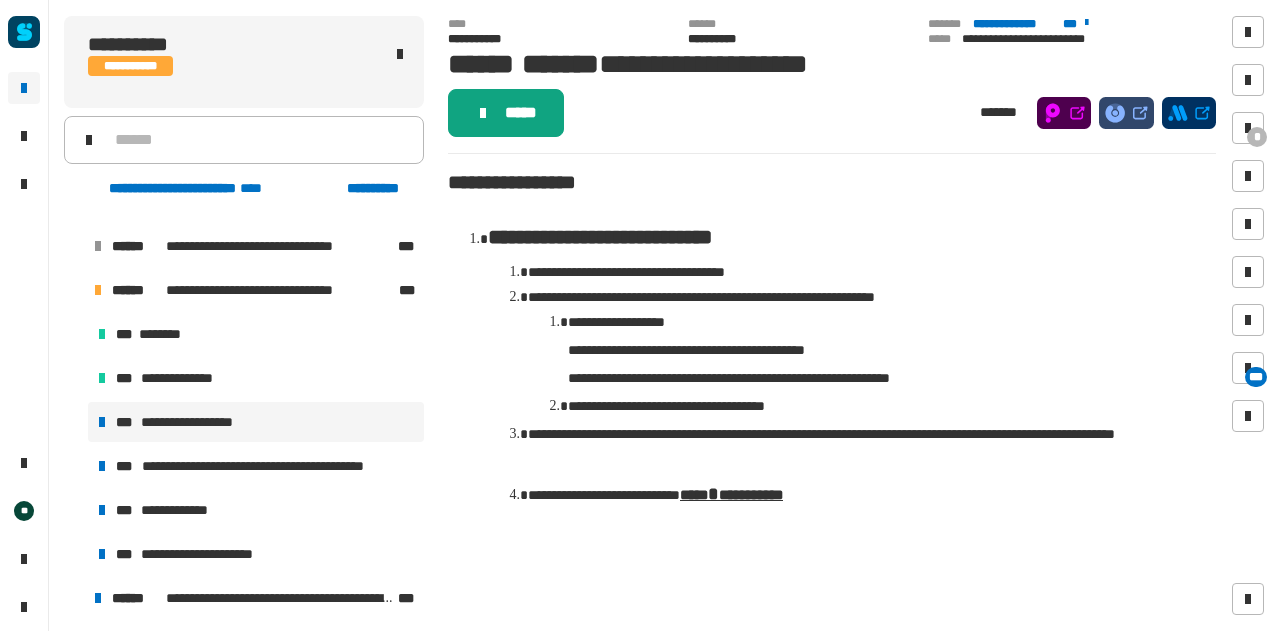 click 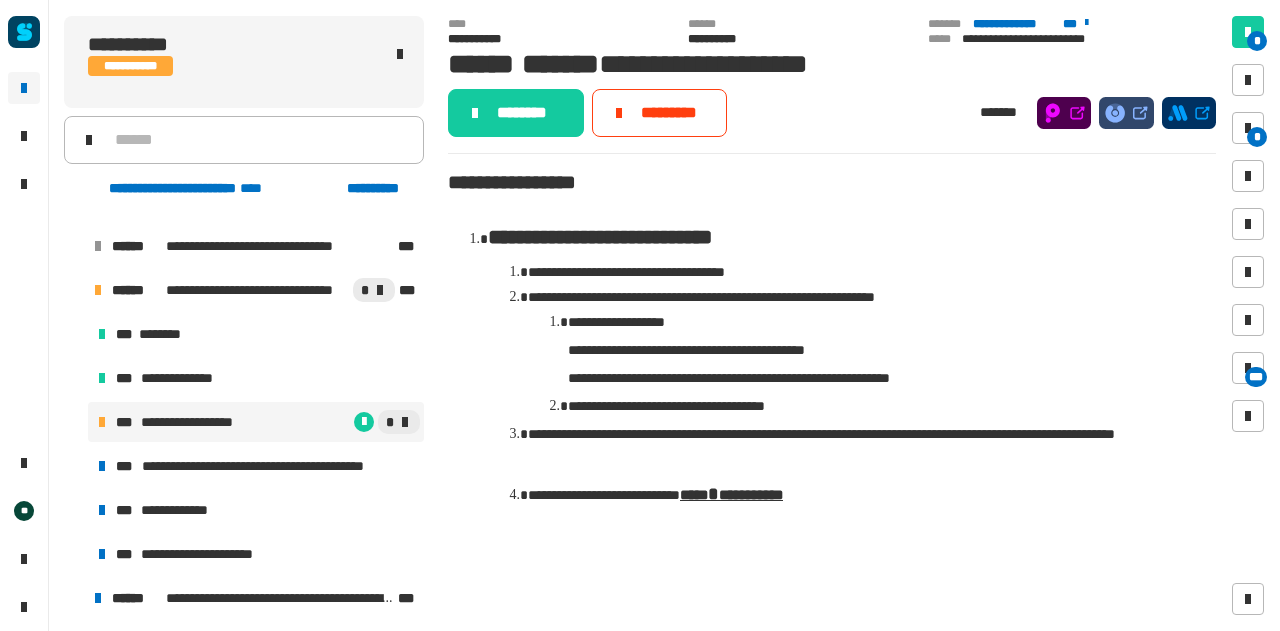 click on "********" 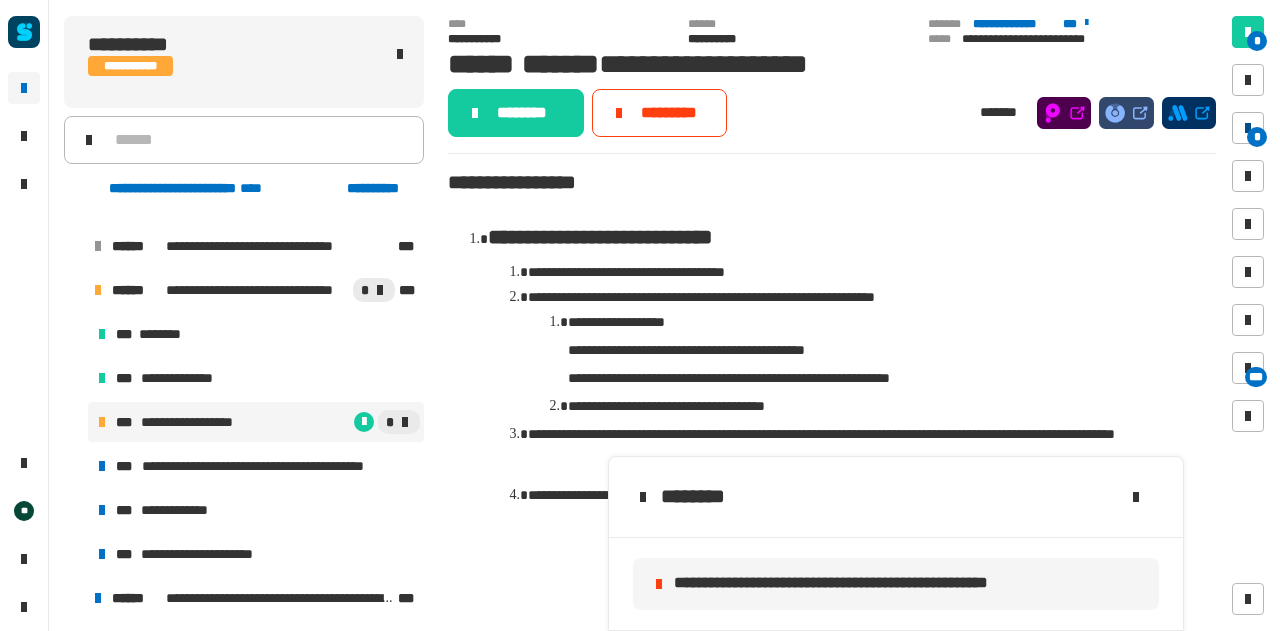 click at bounding box center (1248, 128) 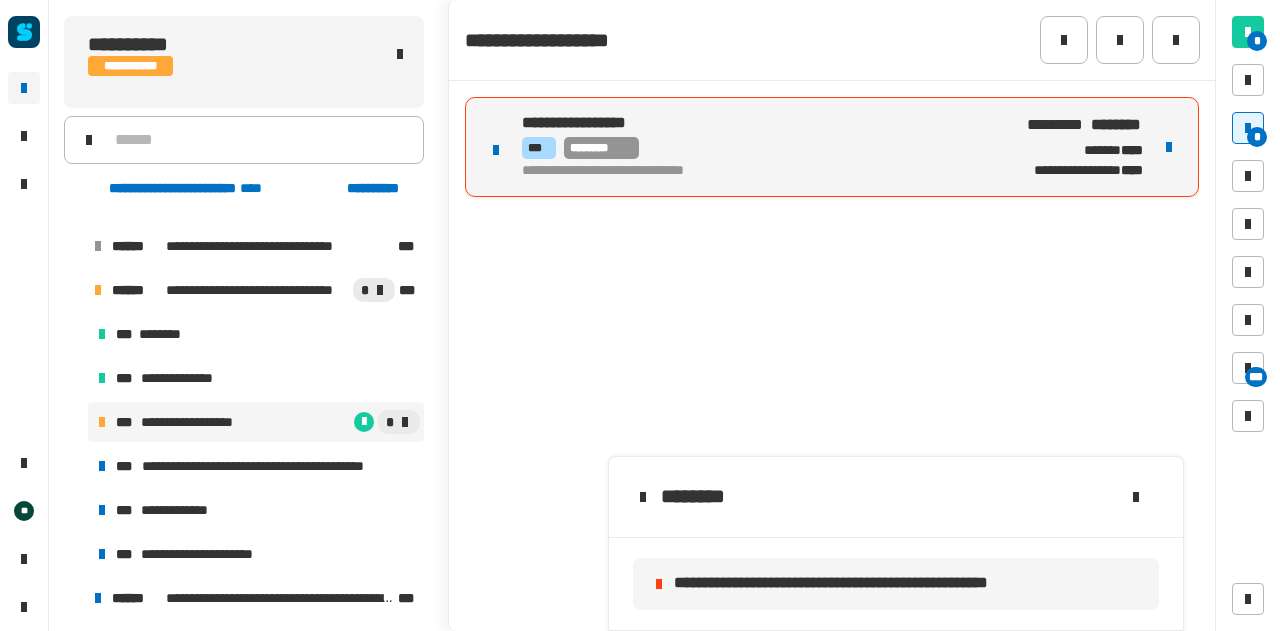 click at bounding box center (1169, 147) 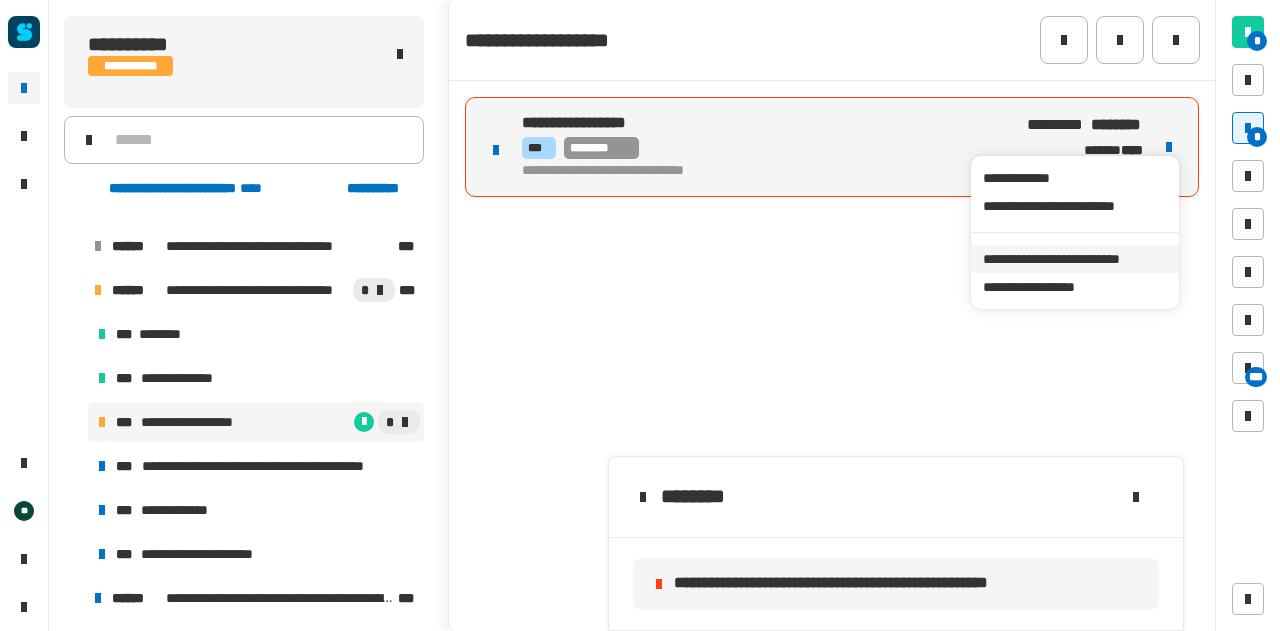 click on "**********" at bounding box center [1074, 259] 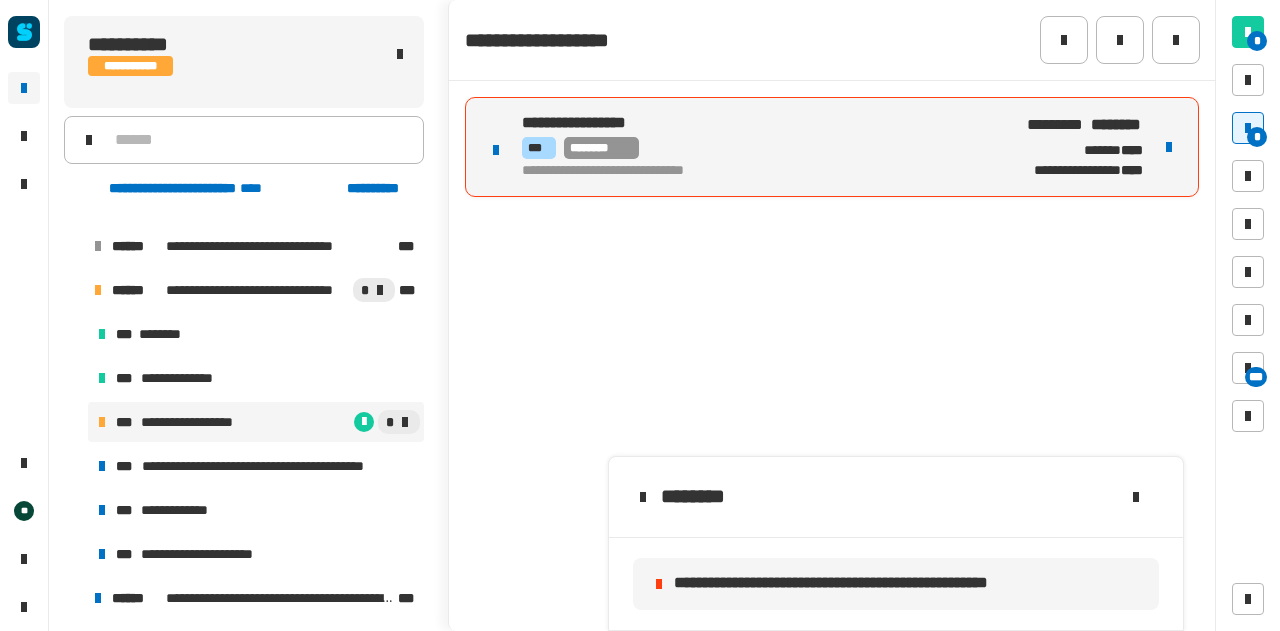 click on "**********" at bounding box center [759, 171] 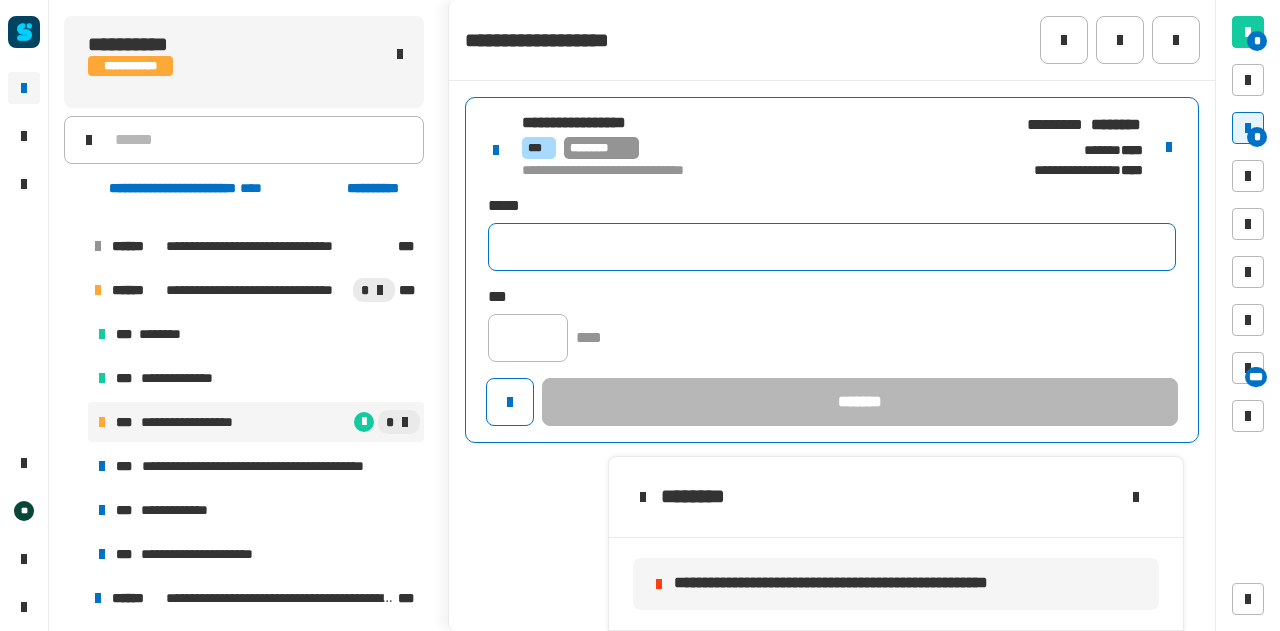 click 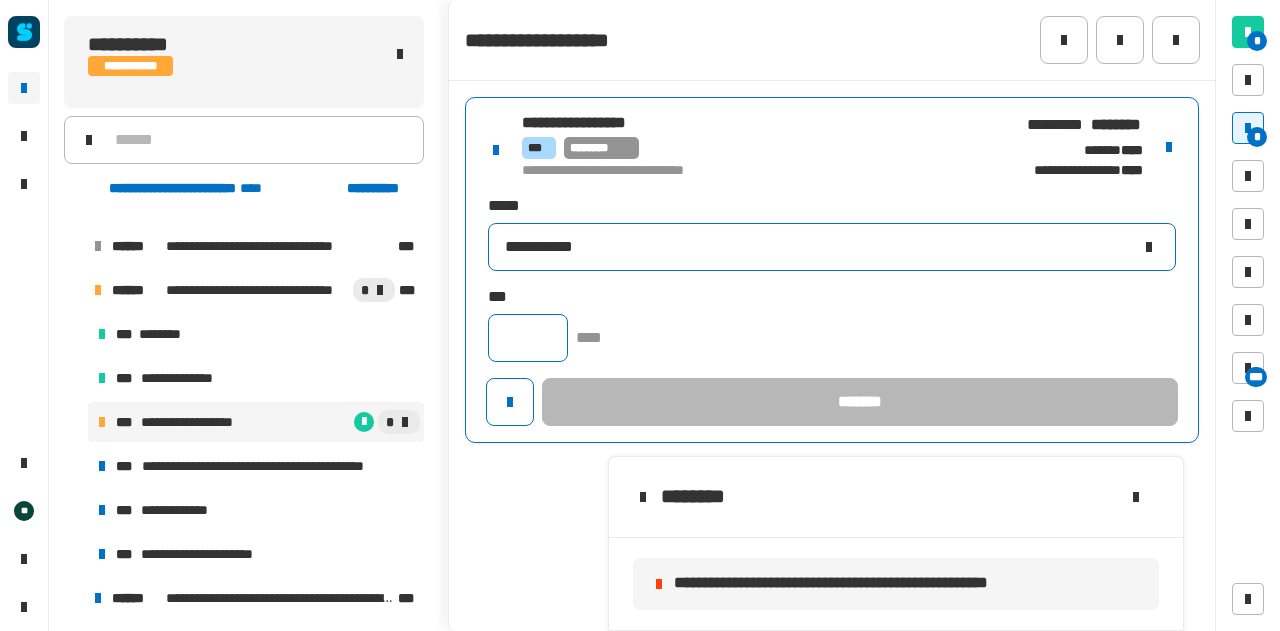 type on "**********" 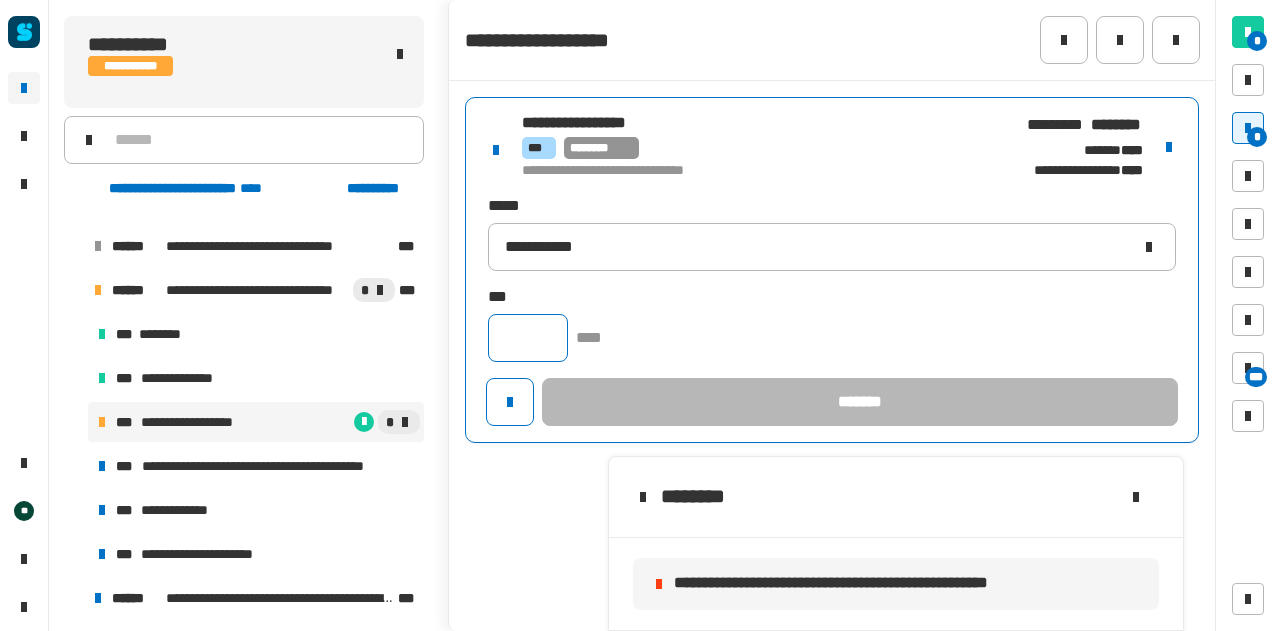 click 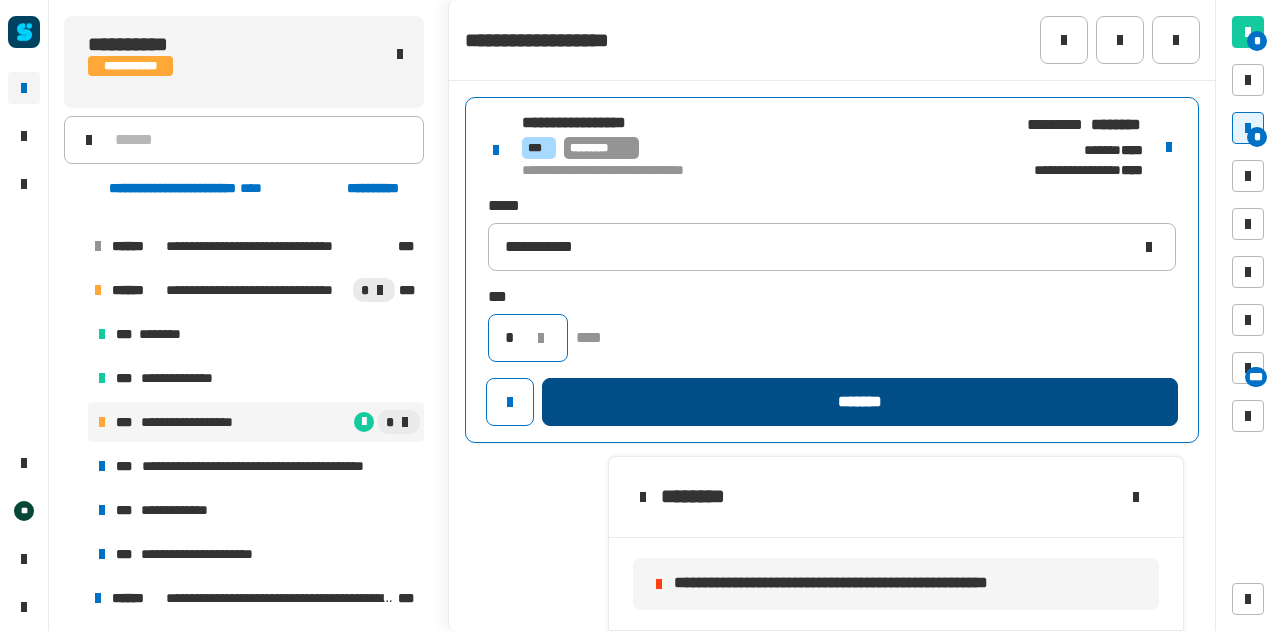 type on "*" 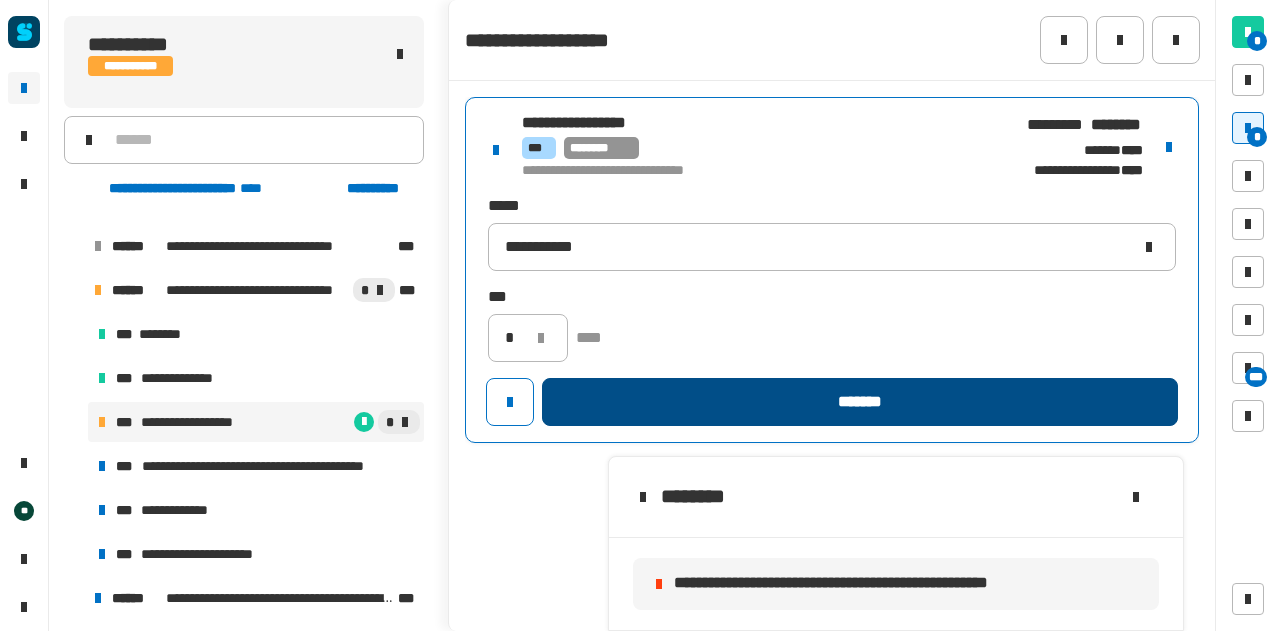 click on "*******" 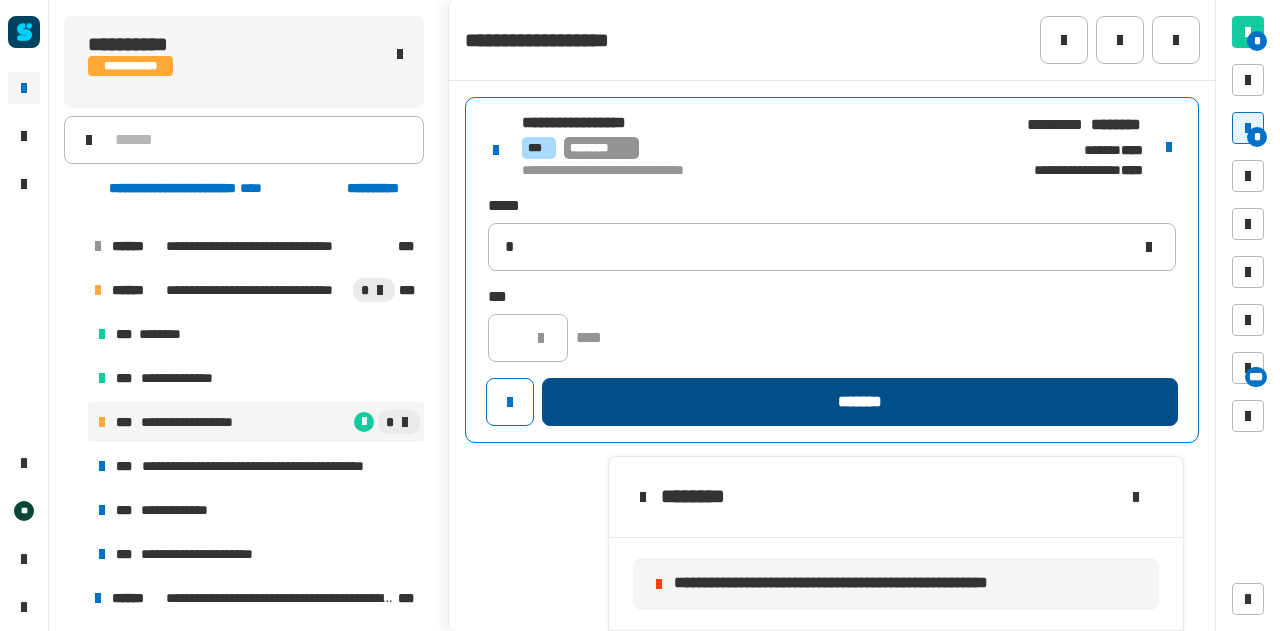 type 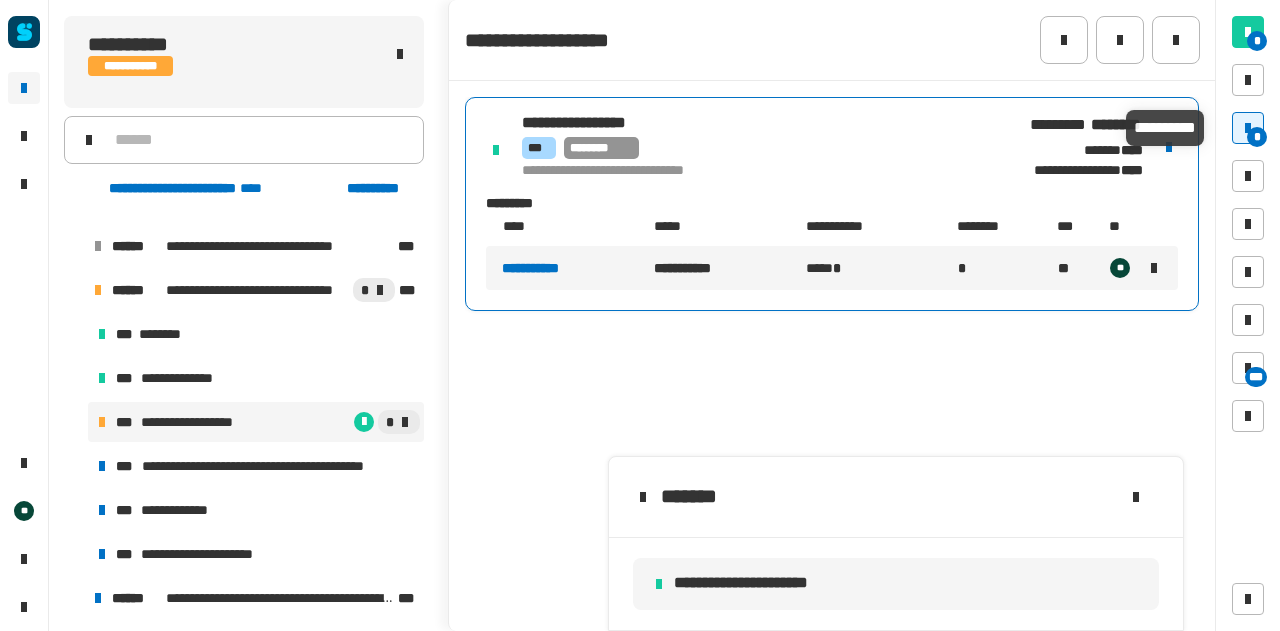 click at bounding box center (1248, 128) 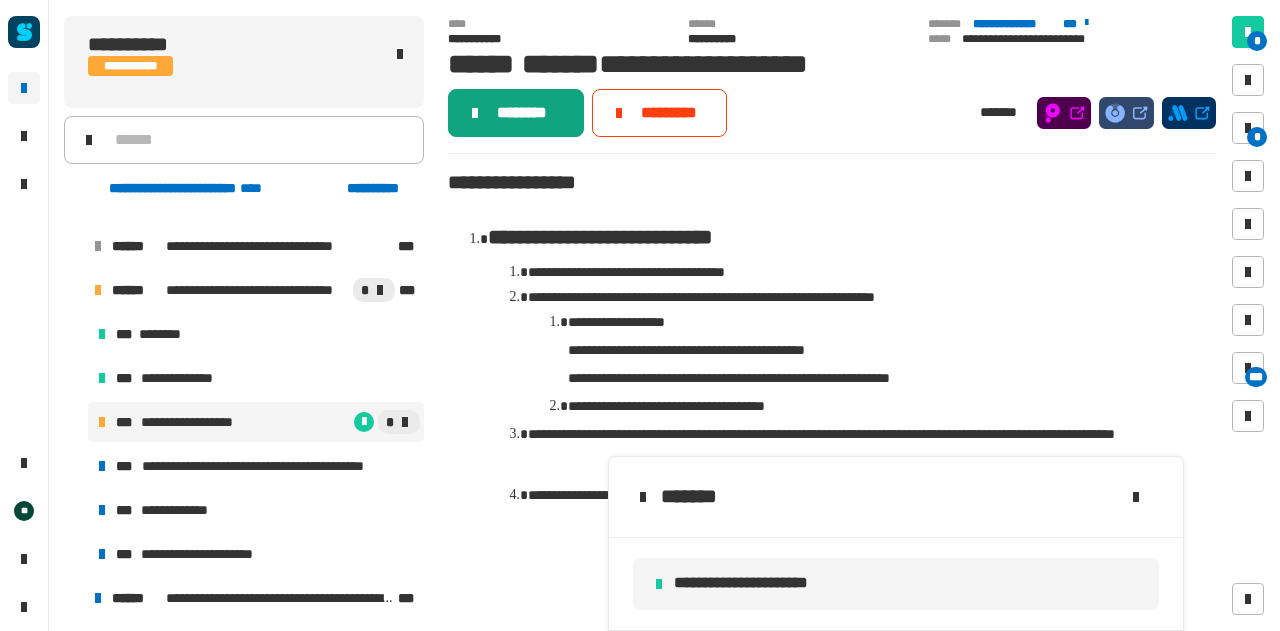 click on "********" 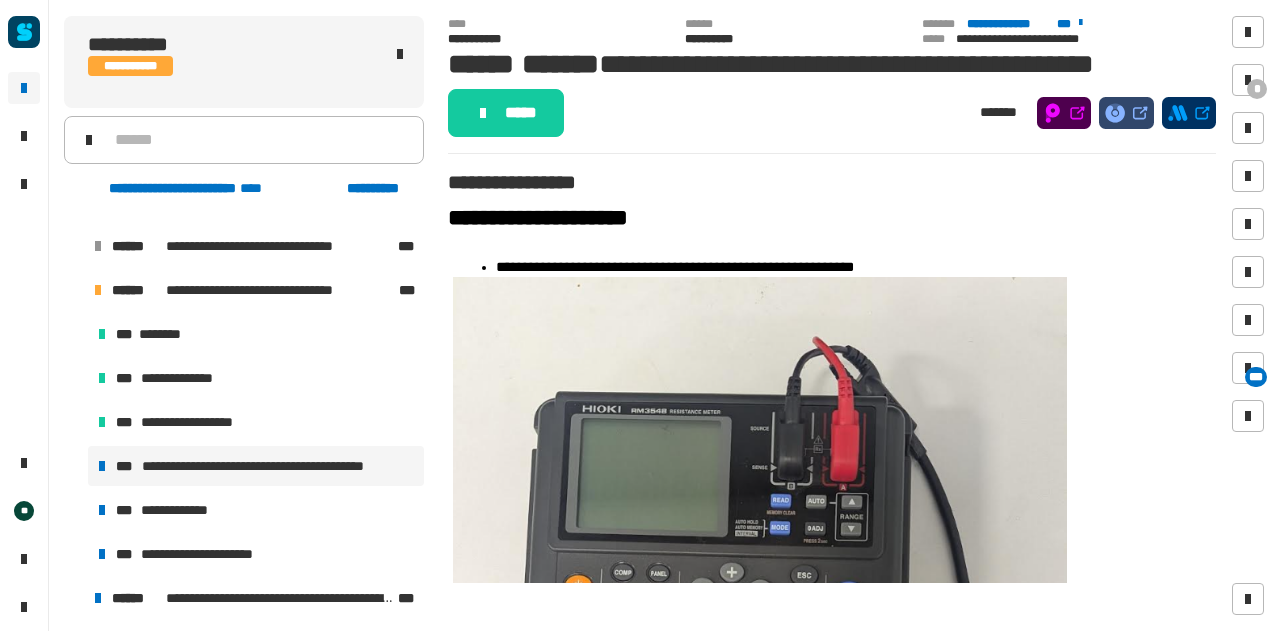 click on "*****" 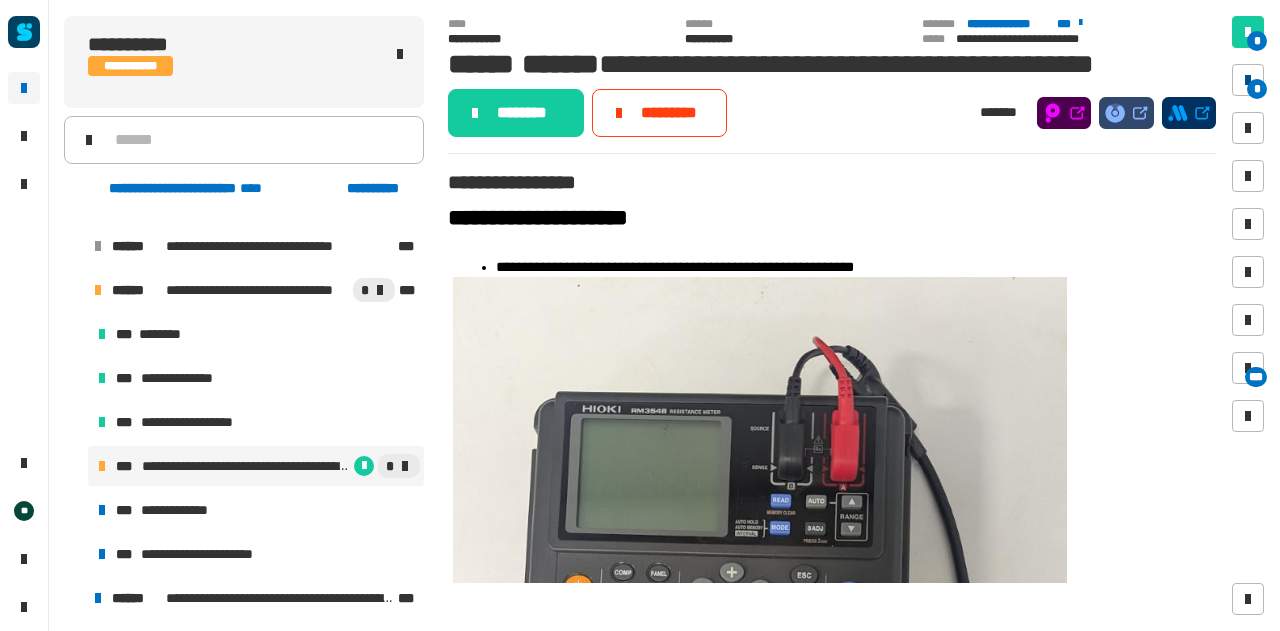 click on "*" at bounding box center (1248, 80) 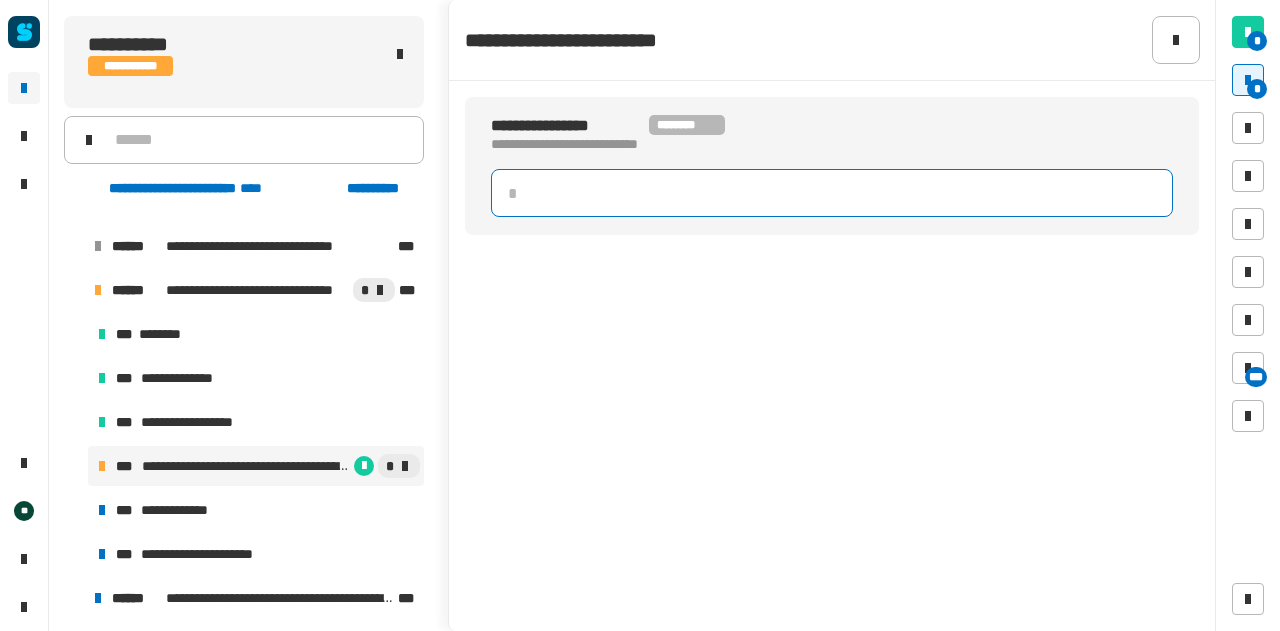 click 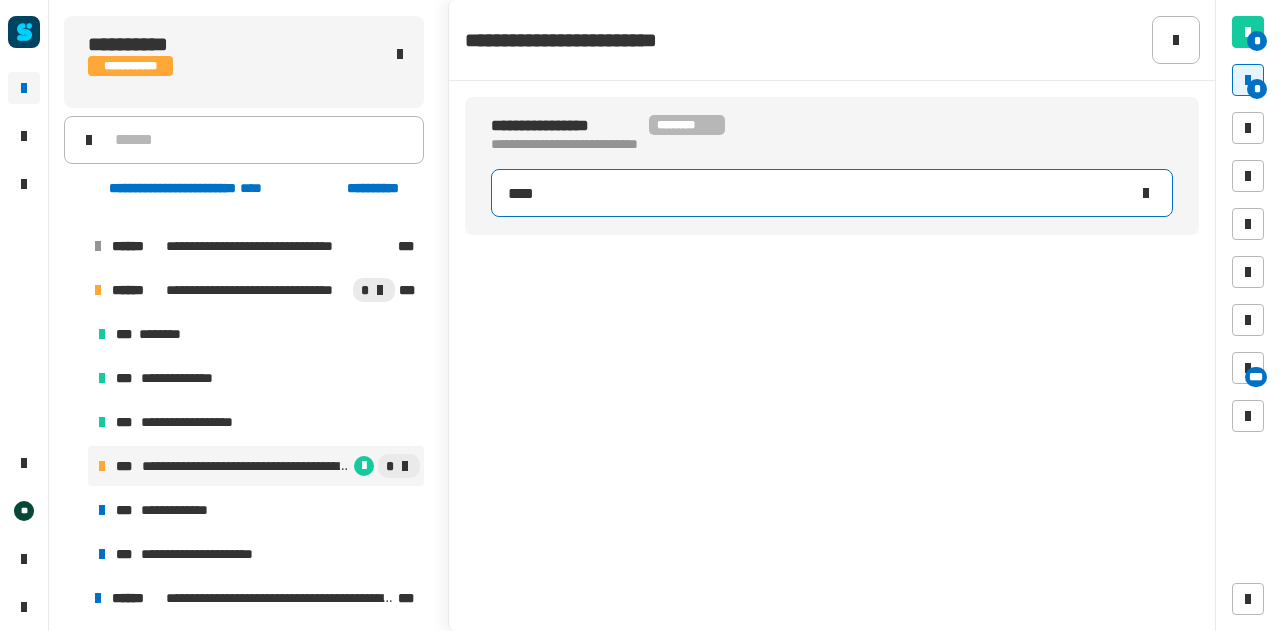 type on "*****" 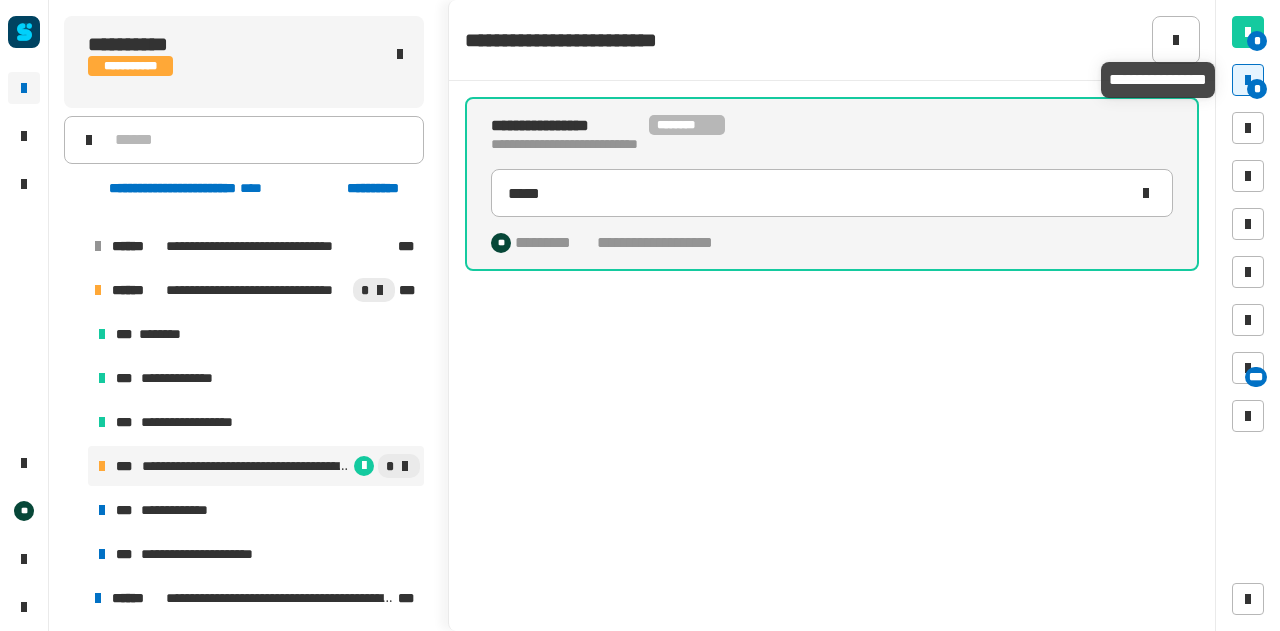 click on "*" at bounding box center [1257, 89] 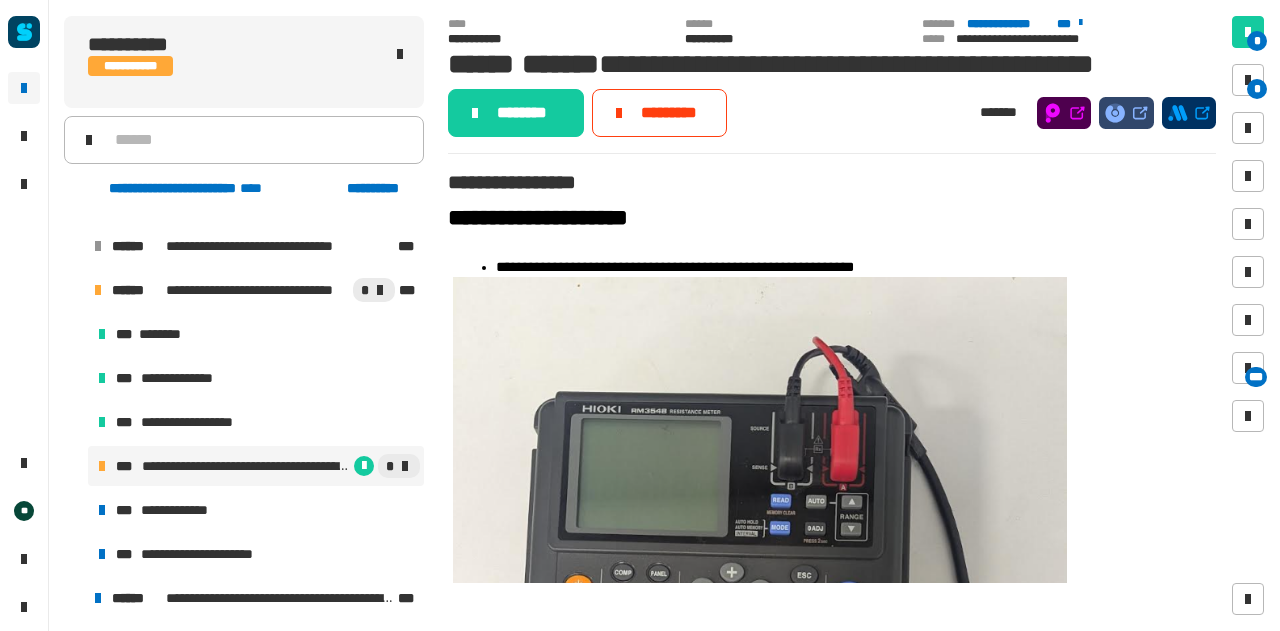 click on "**********" 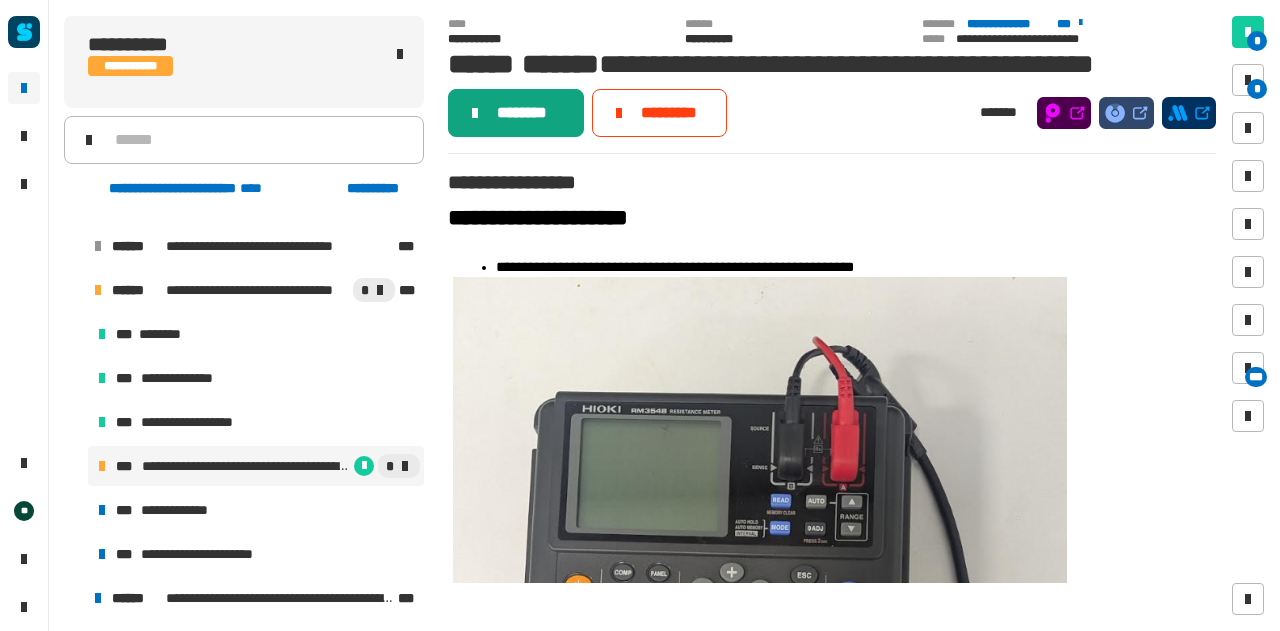 click on "********" 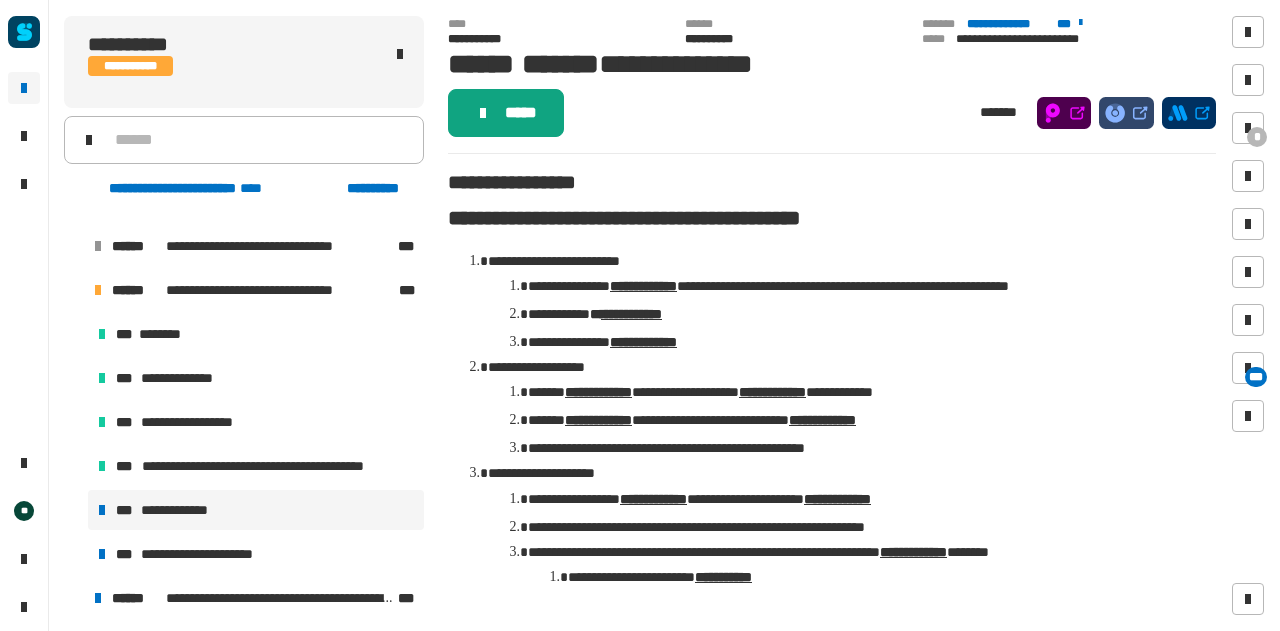 click on "*****" 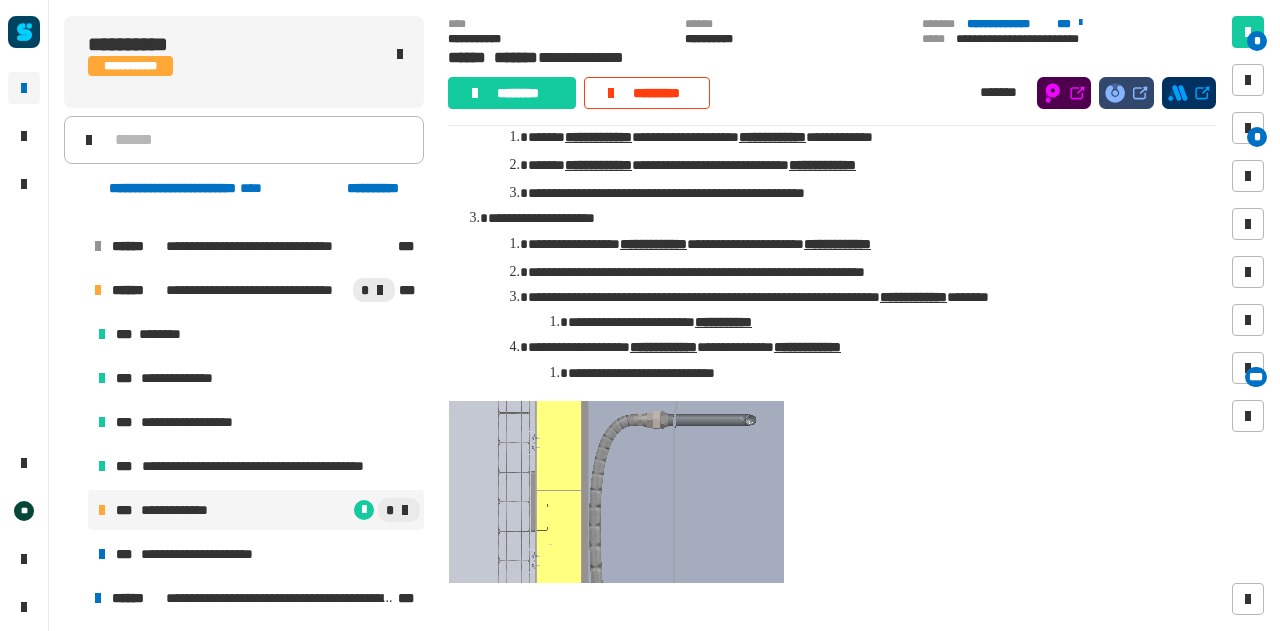 scroll, scrollTop: 143, scrollLeft: 0, axis: vertical 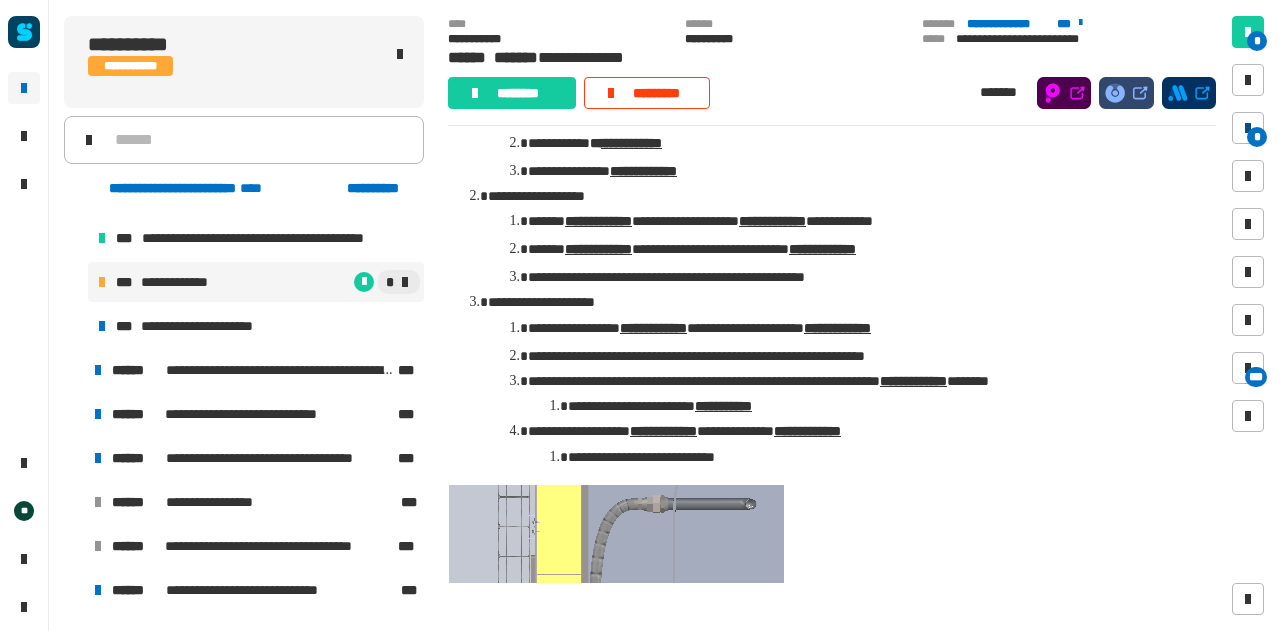 click on "*" at bounding box center (1248, 128) 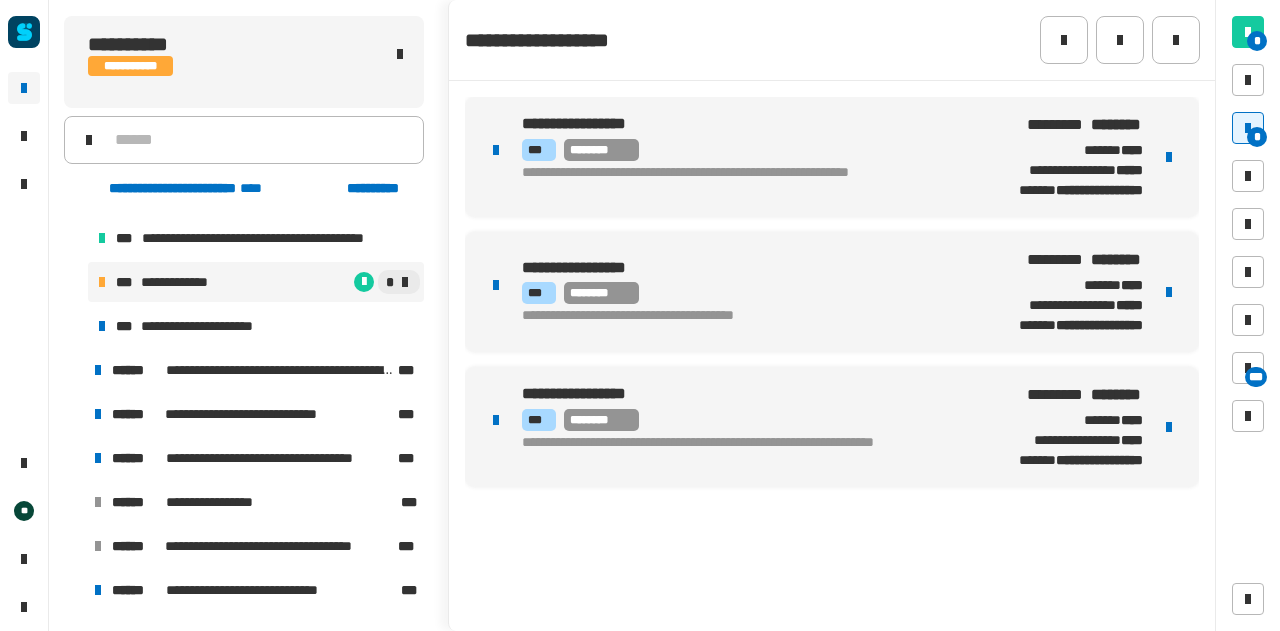 click on "*** ********" at bounding box center (743, 150) 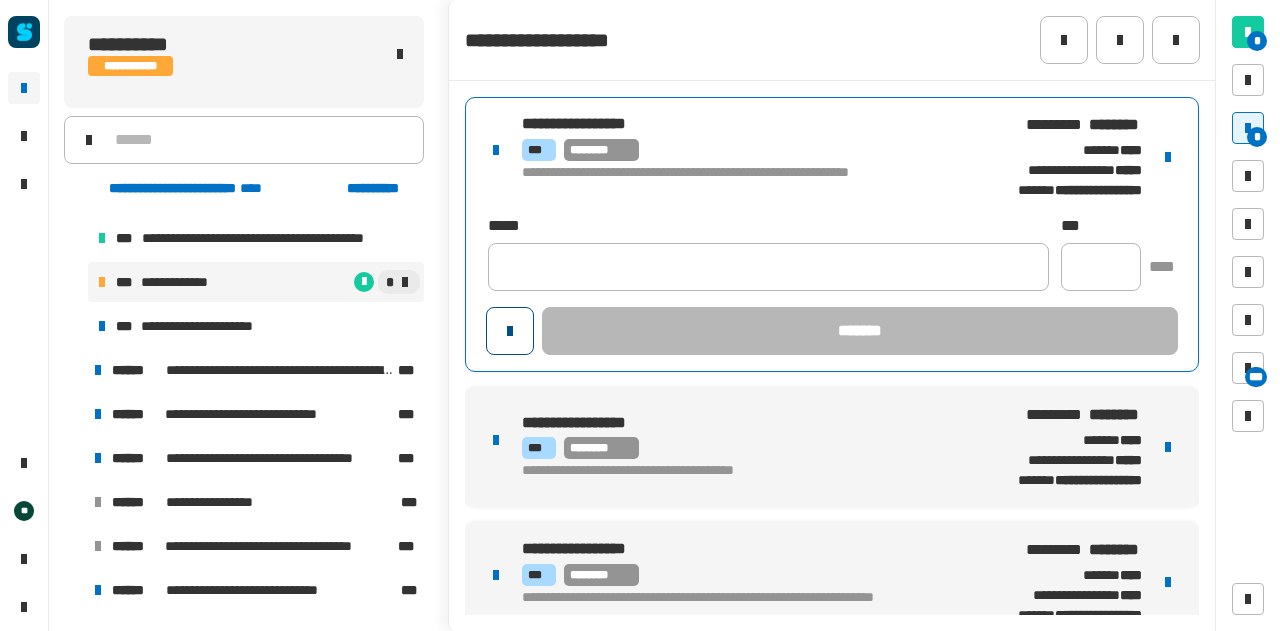 click 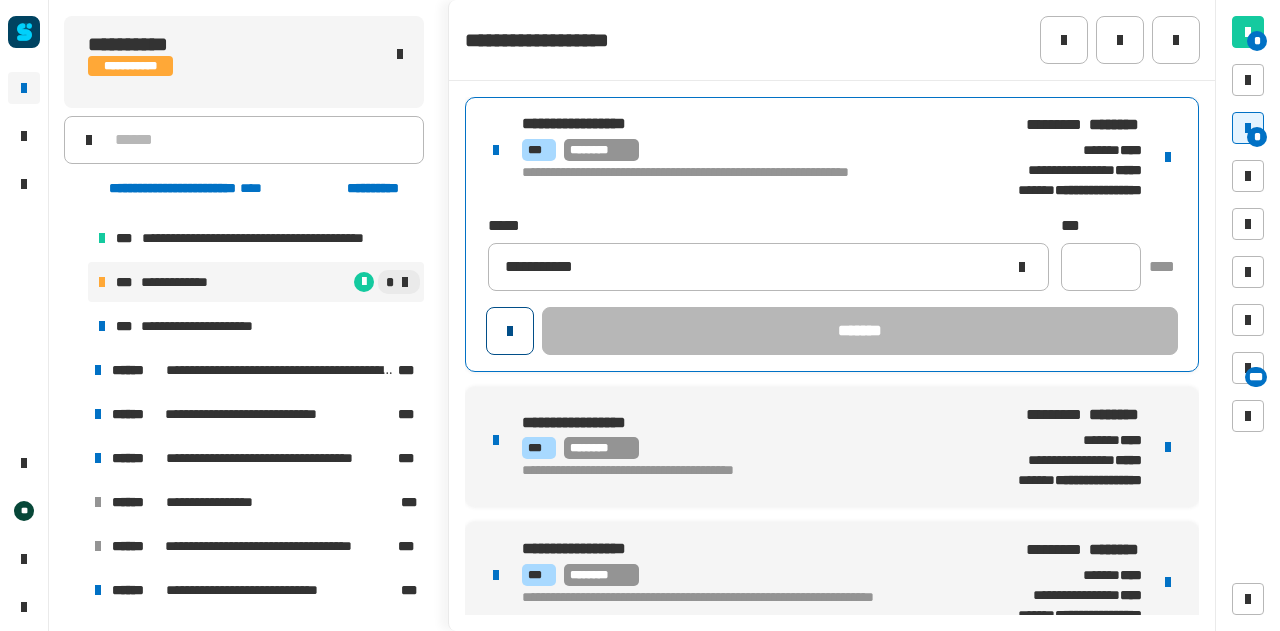 type on "**********" 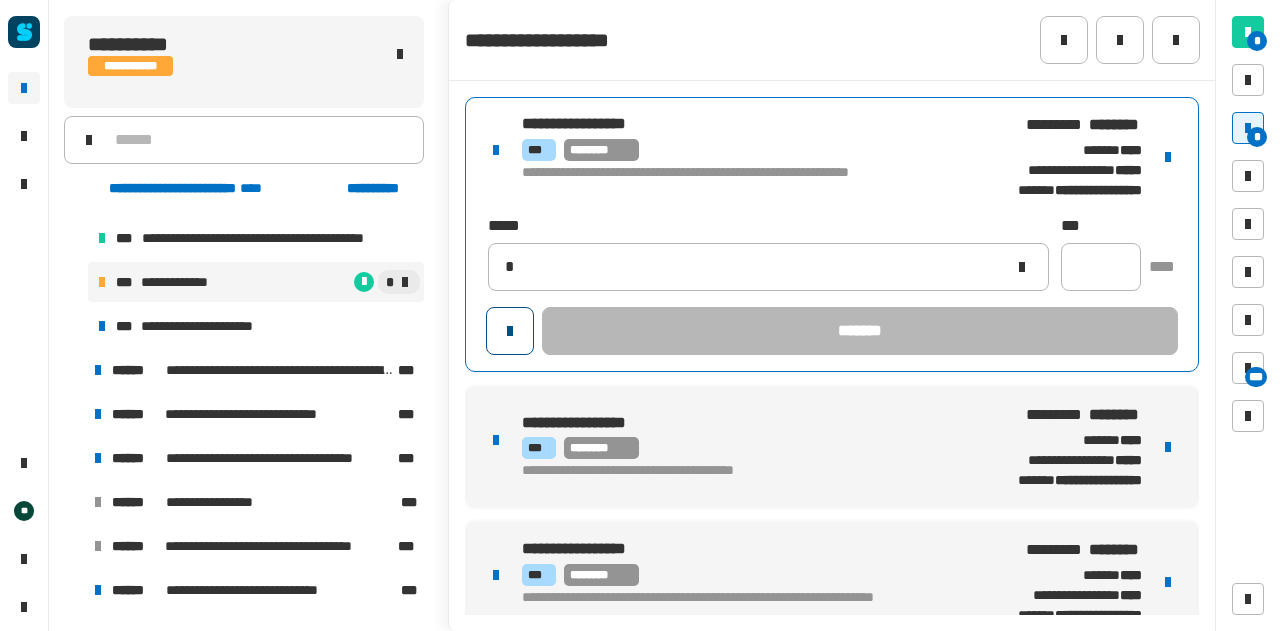 type 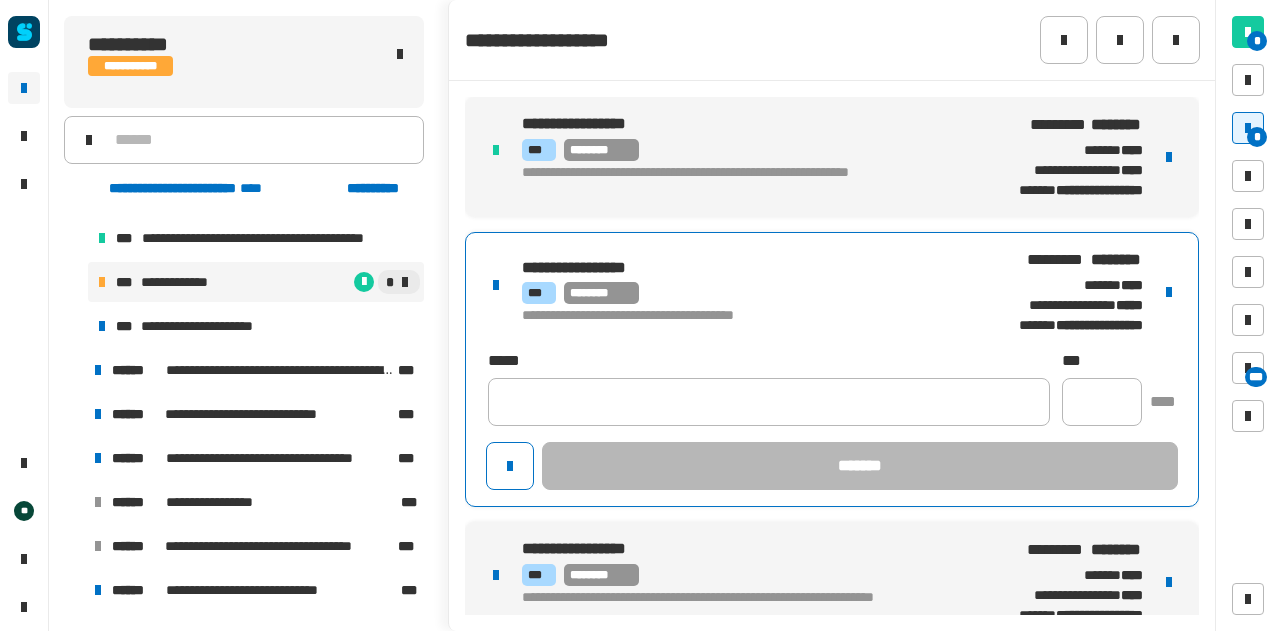 click on "**********" at bounding box center (832, 369) 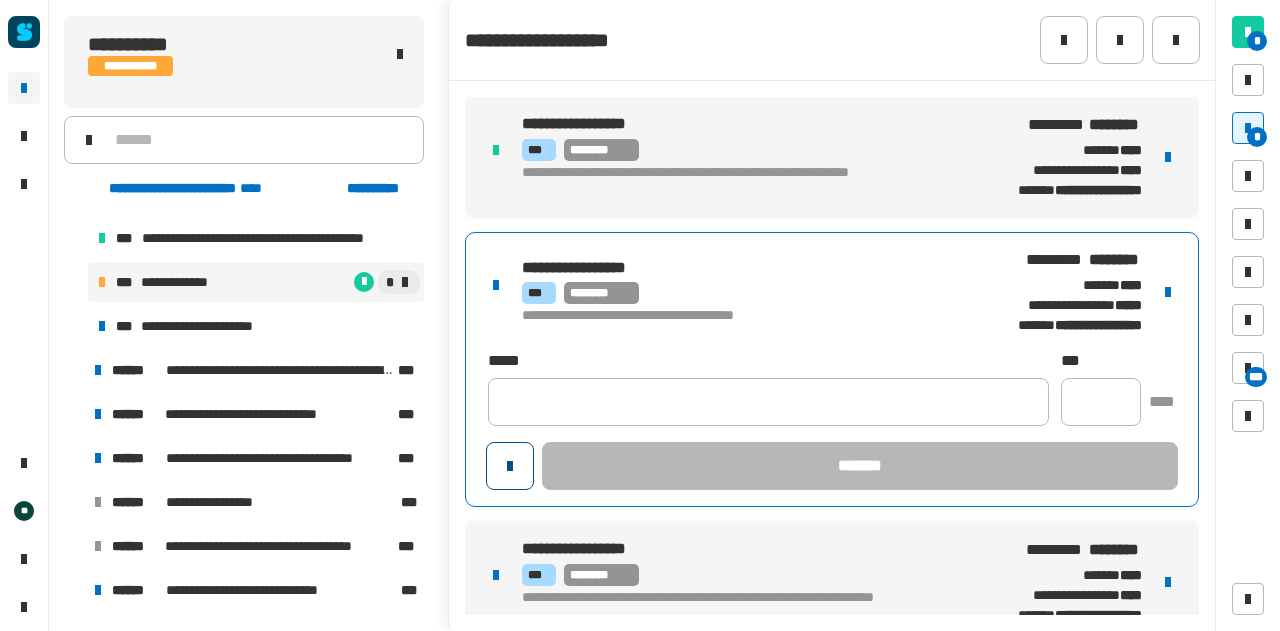 click 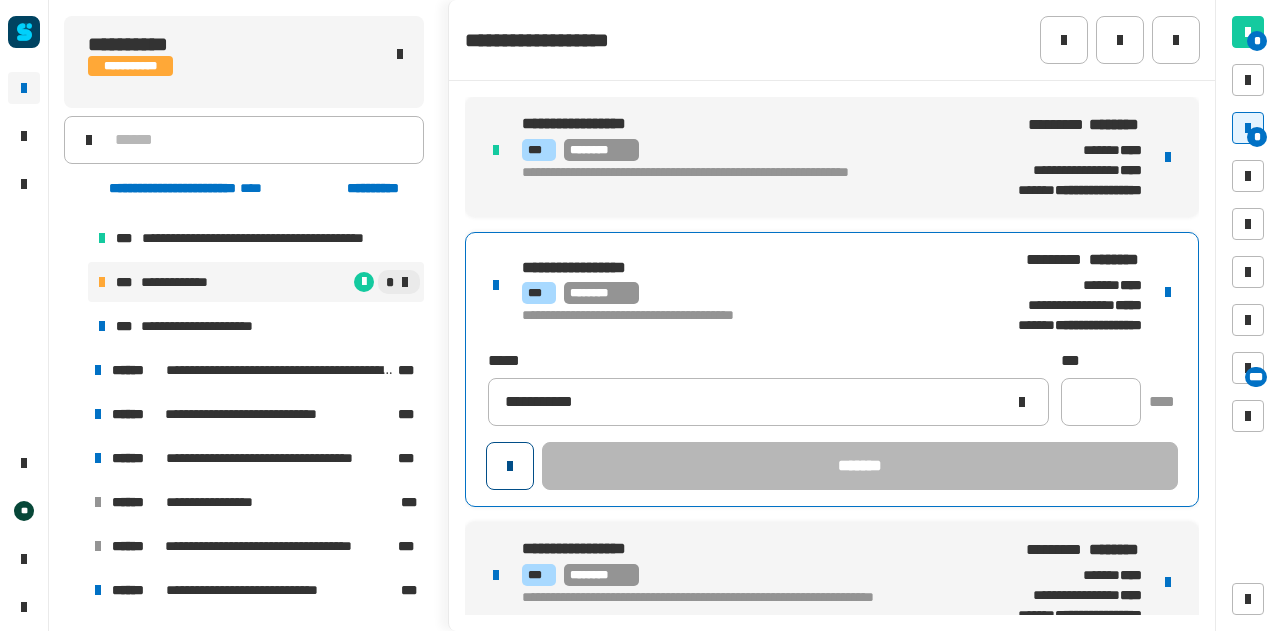type on "**********" 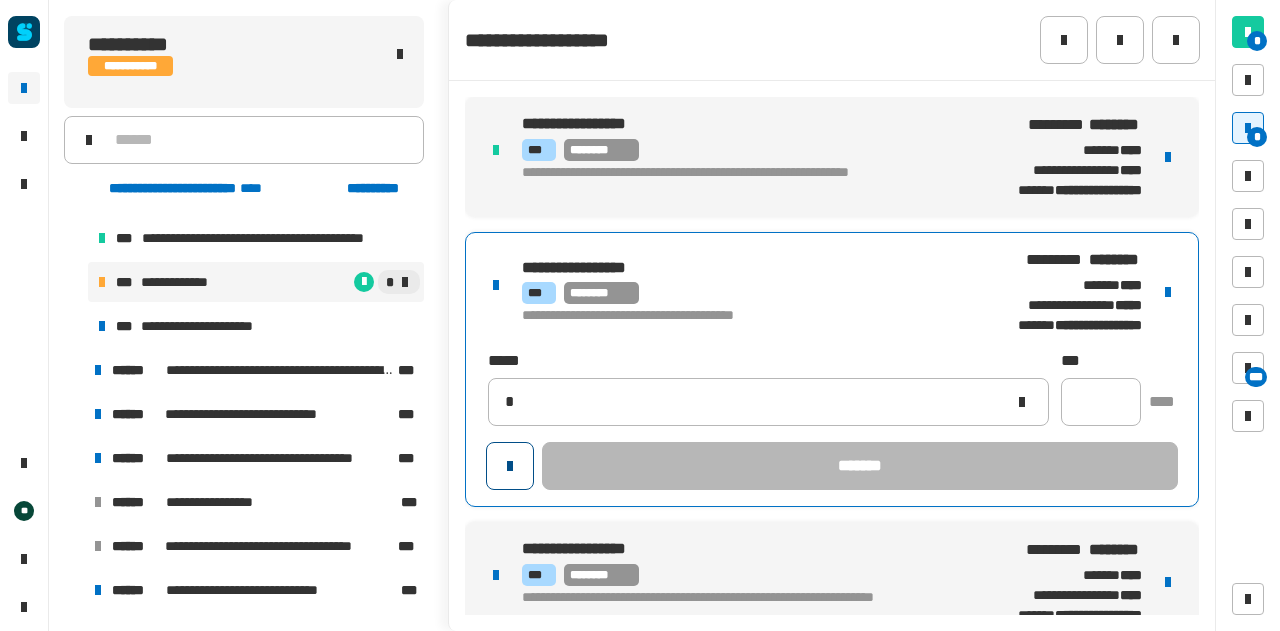 type 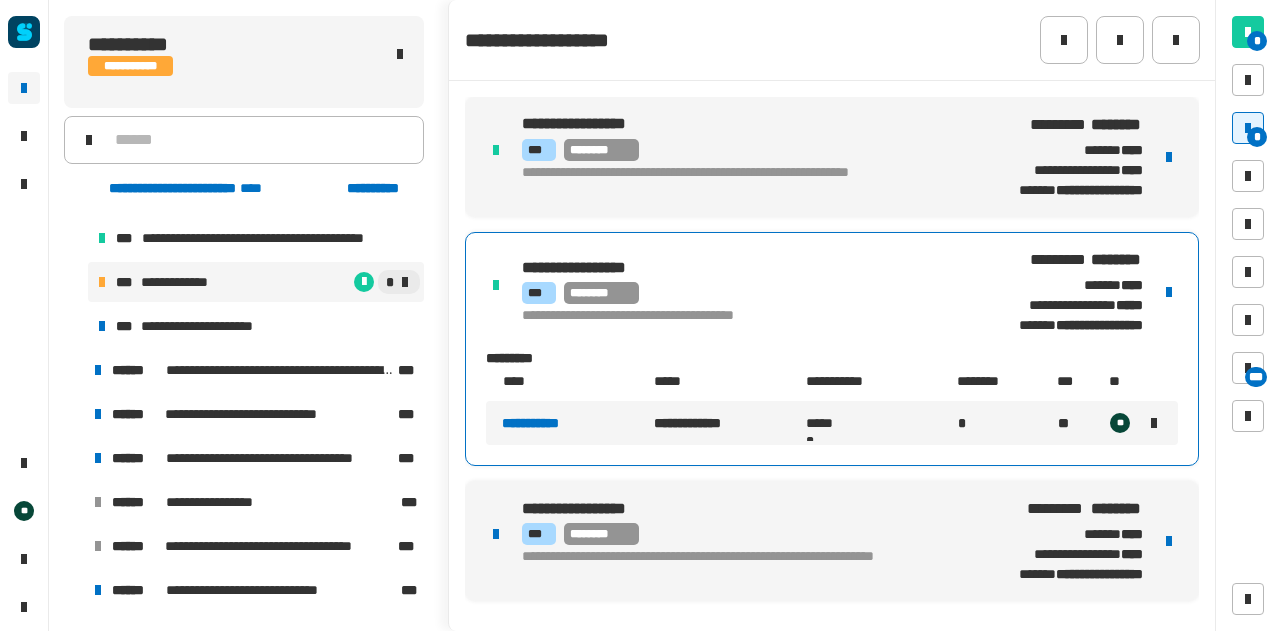click at bounding box center [1169, 541] 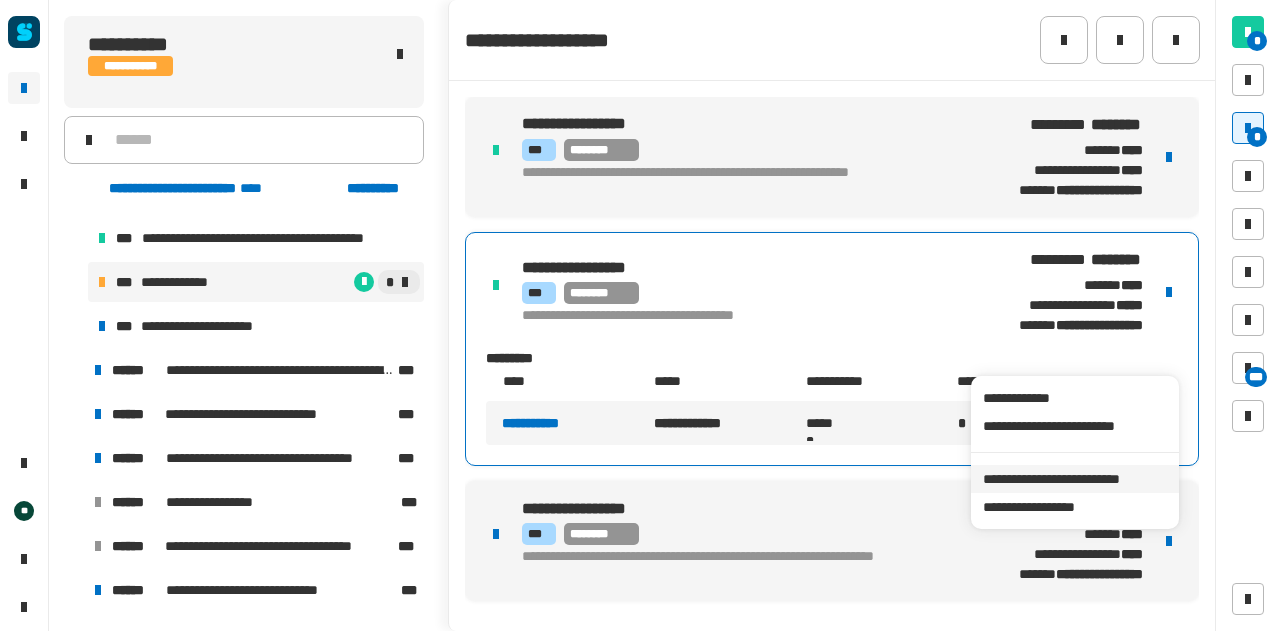click on "**********" at bounding box center (1074, 479) 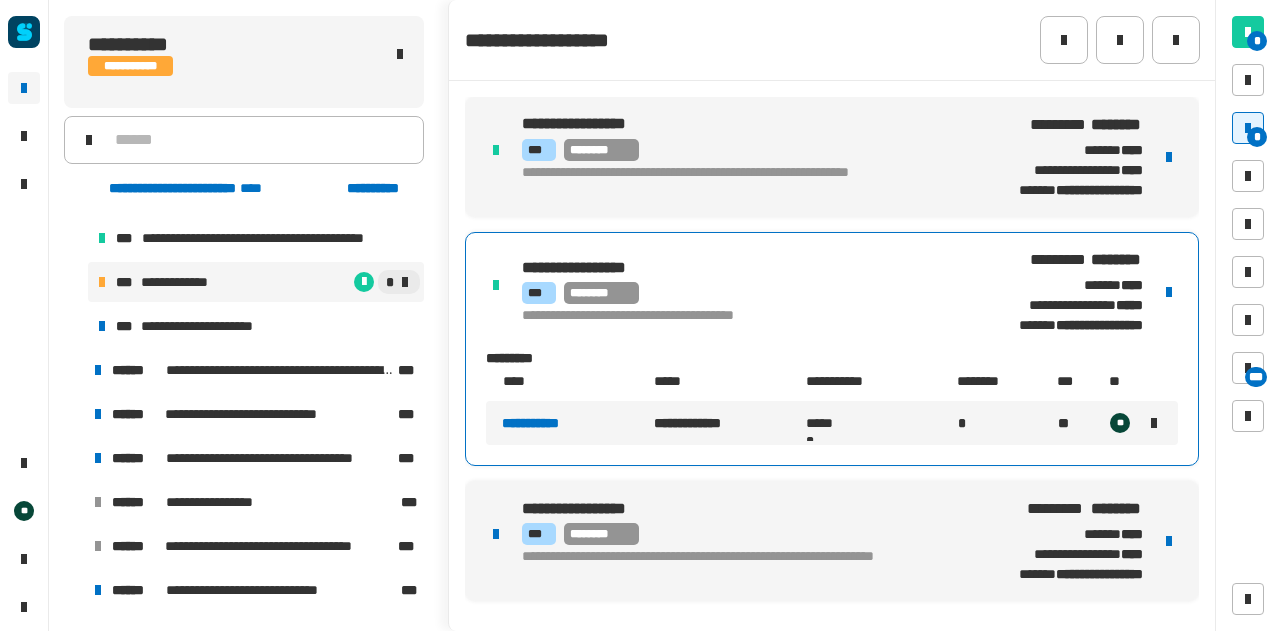 click on "**********" at bounding box center (832, 541) 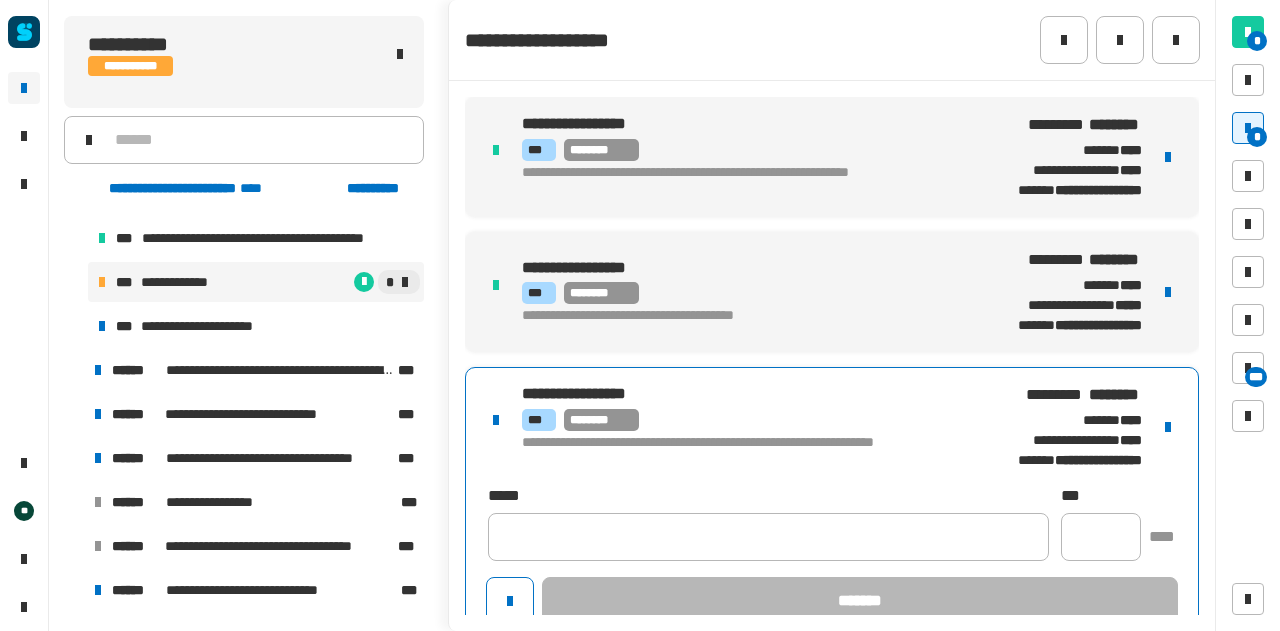 scroll, scrollTop: 24, scrollLeft: 0, axis: vertical 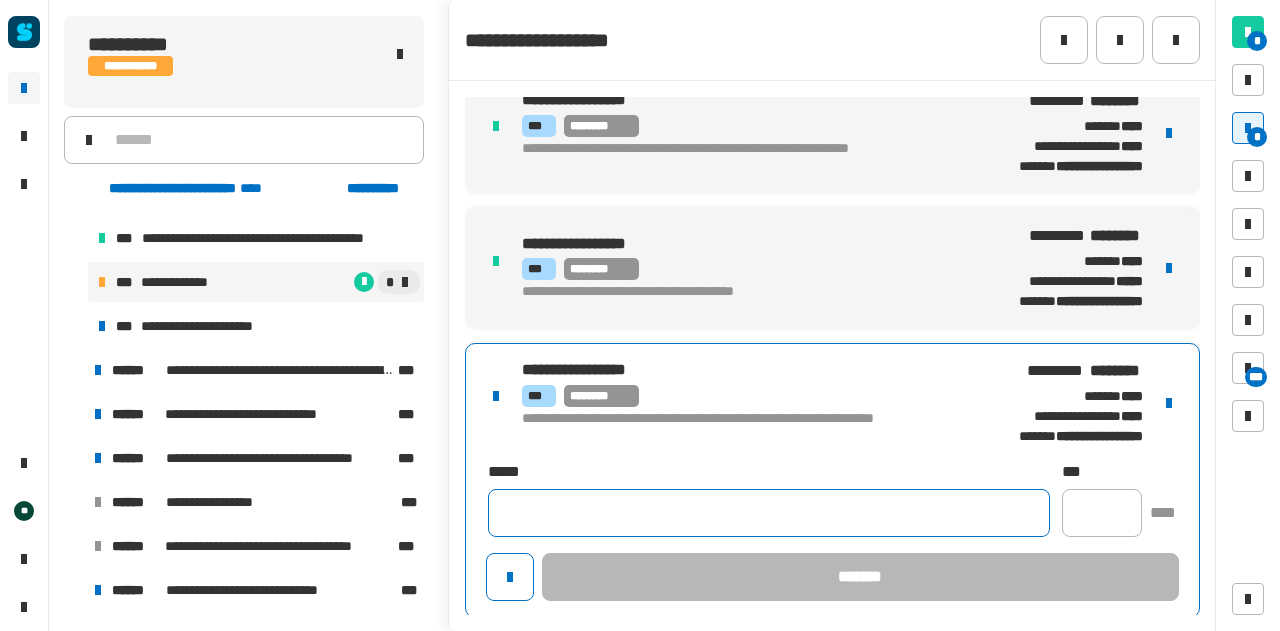 click 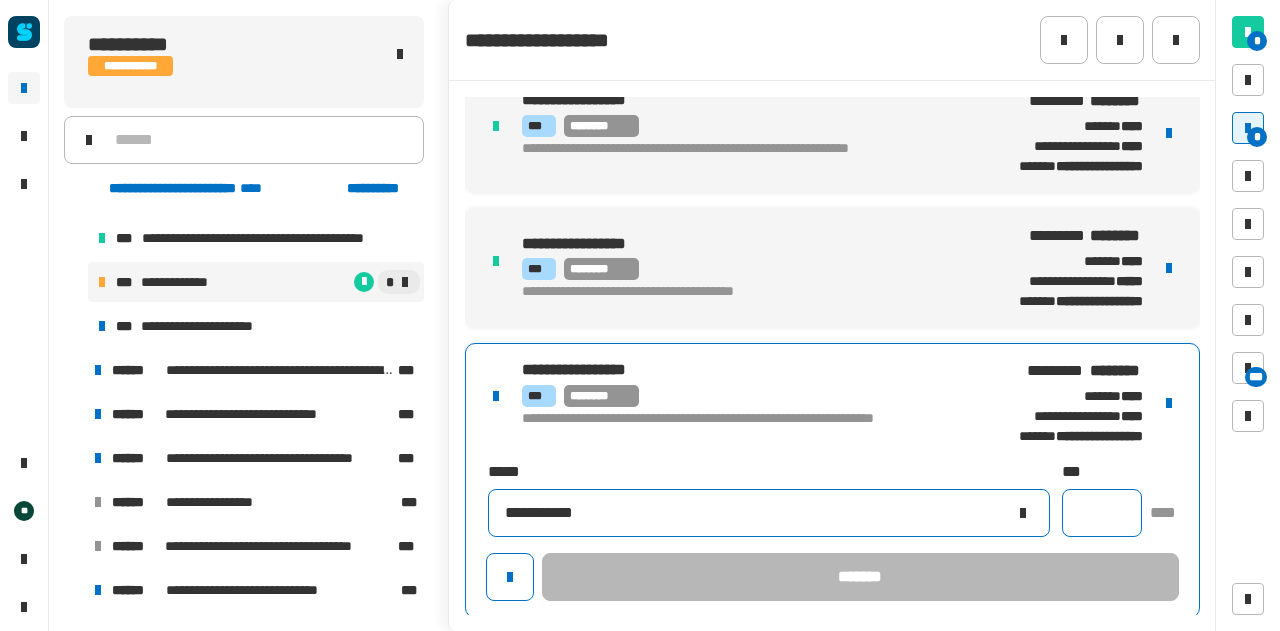 type on "**********" 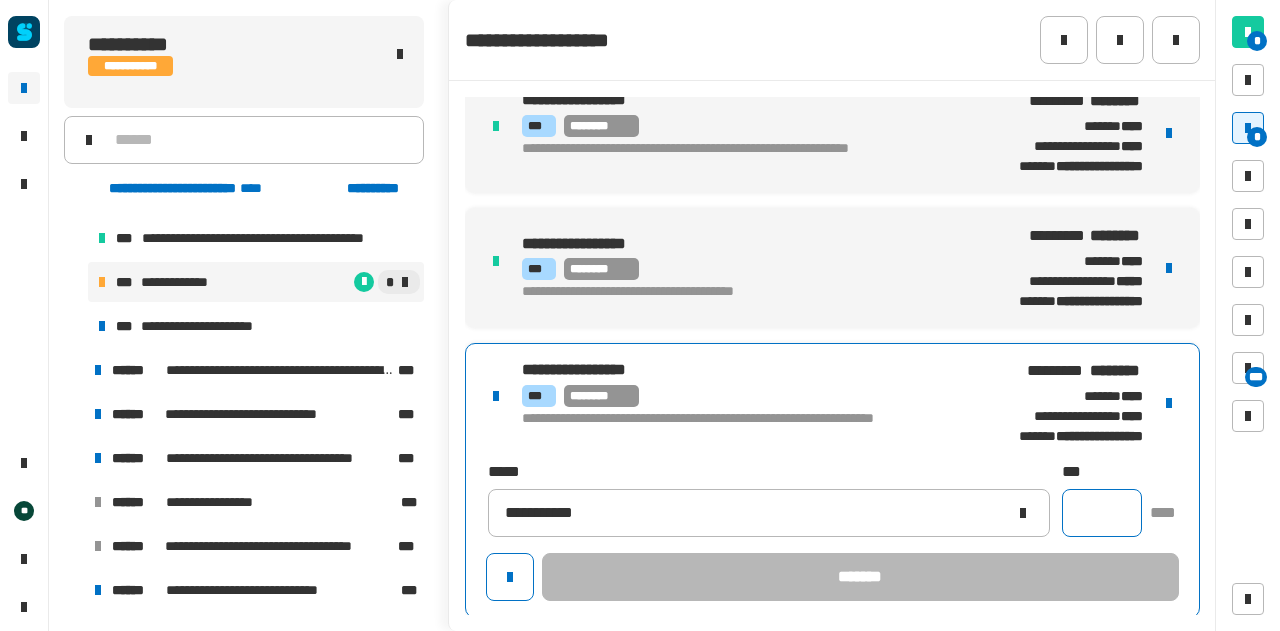 click 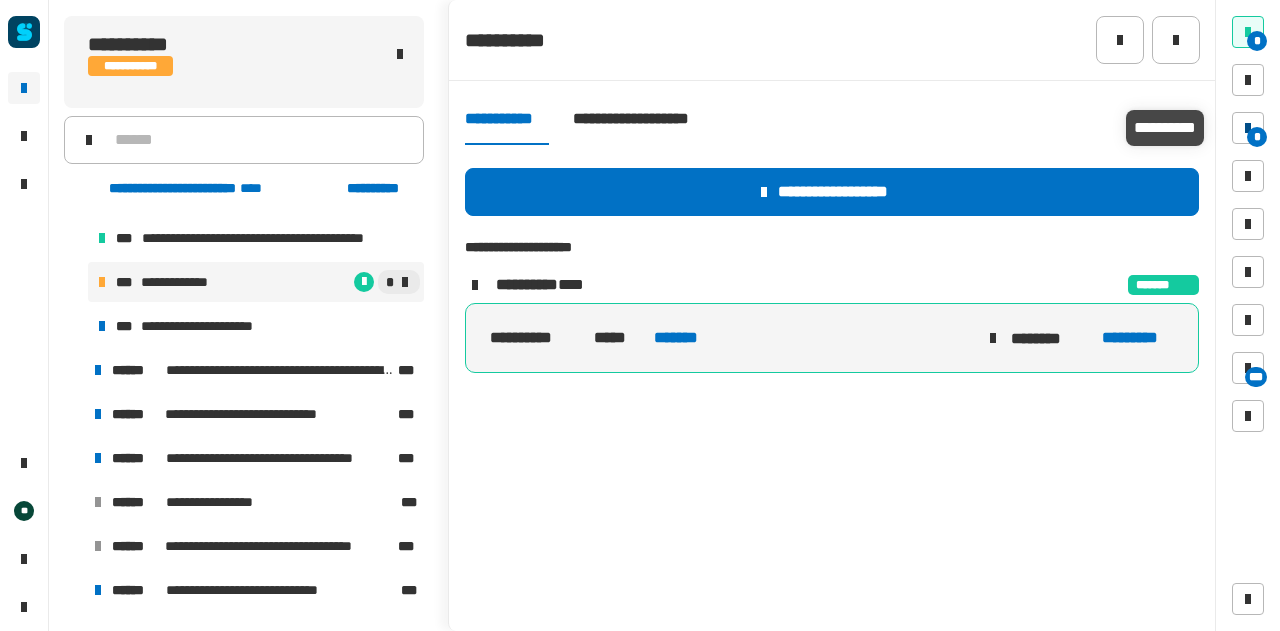 click on "*" at bounding box center [1257, 137] 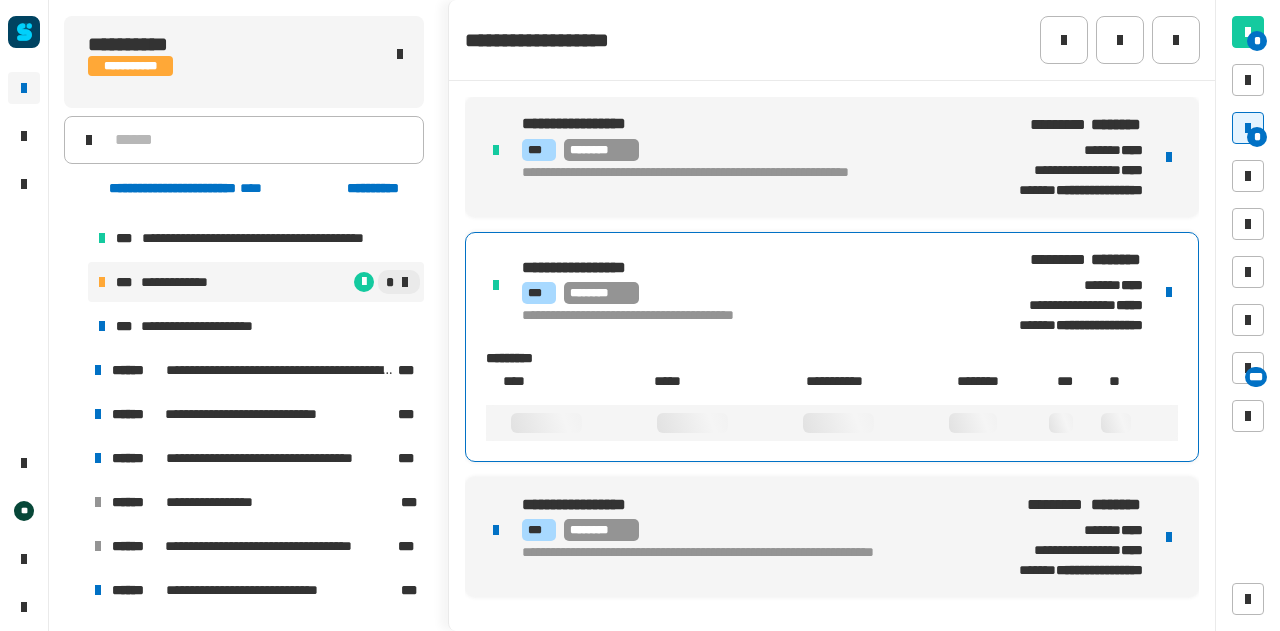 click on "**********" at bounding box center [832, 347] 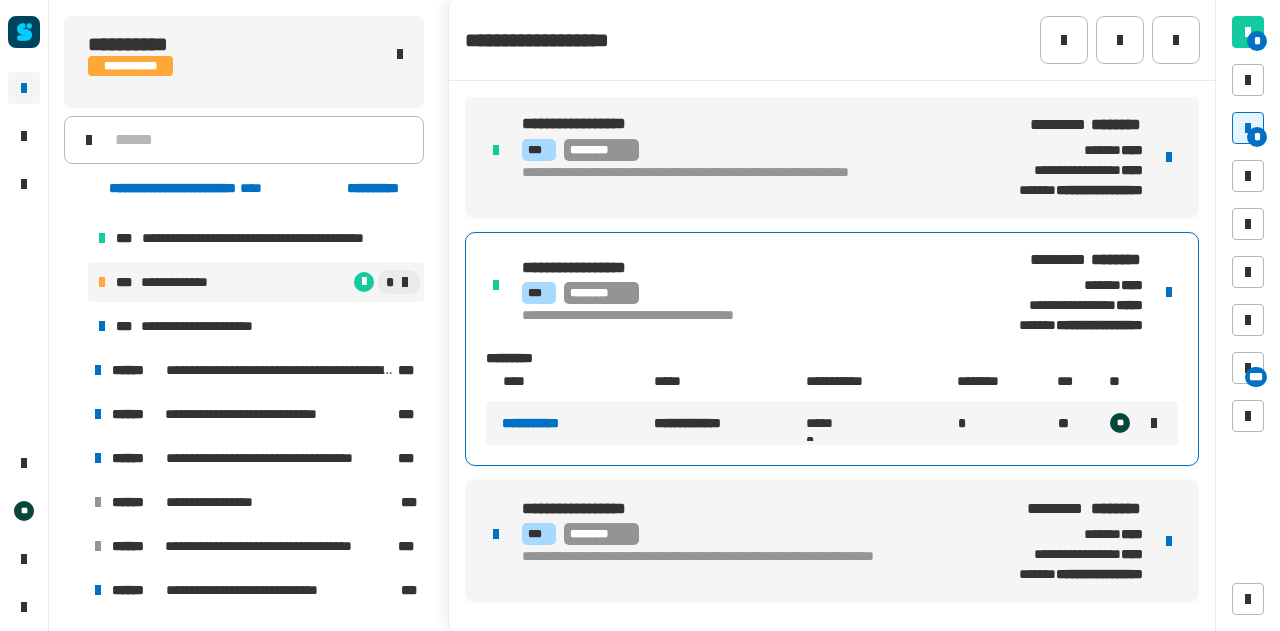 click on "**********" at bounding box center [832, 541] 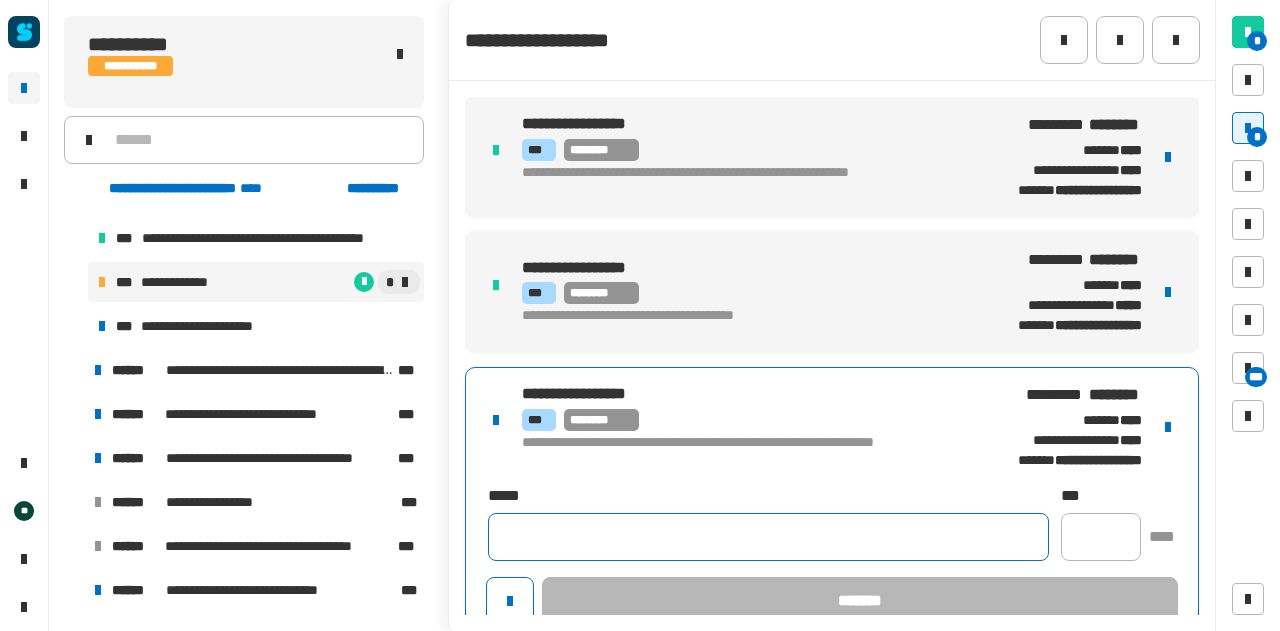 drag, startPoint x: 867, startPoint y: 523, endPoint x: 817, endPoint y: 546, distance: 55.03635 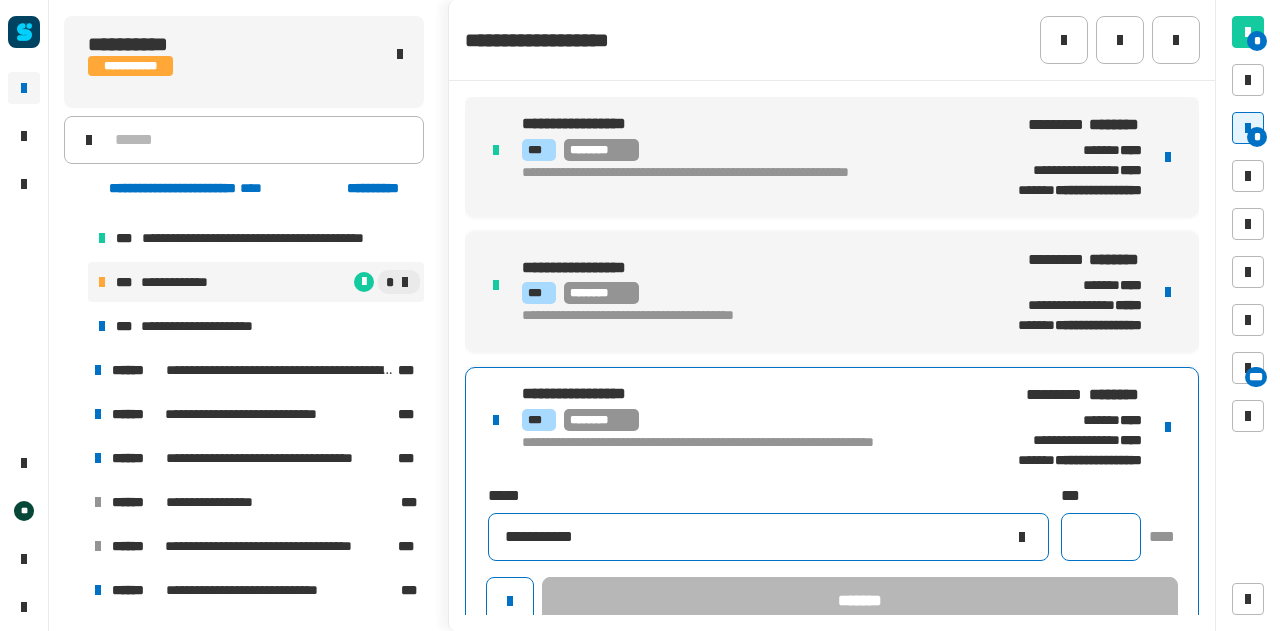 type on "**********" 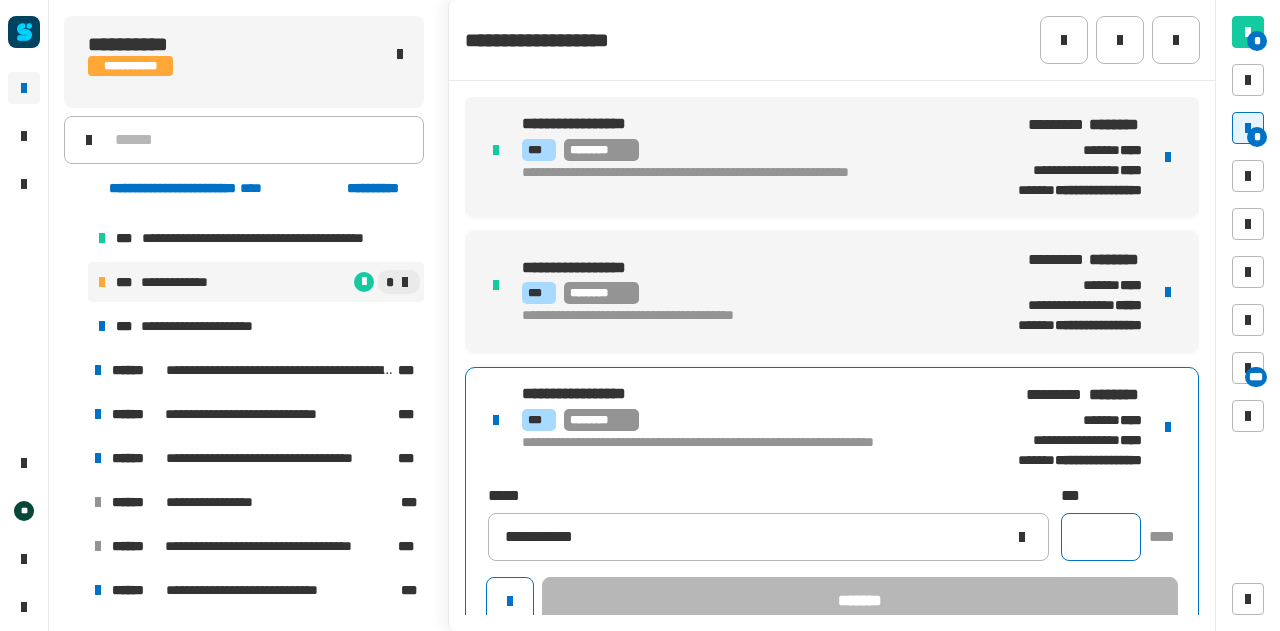 click 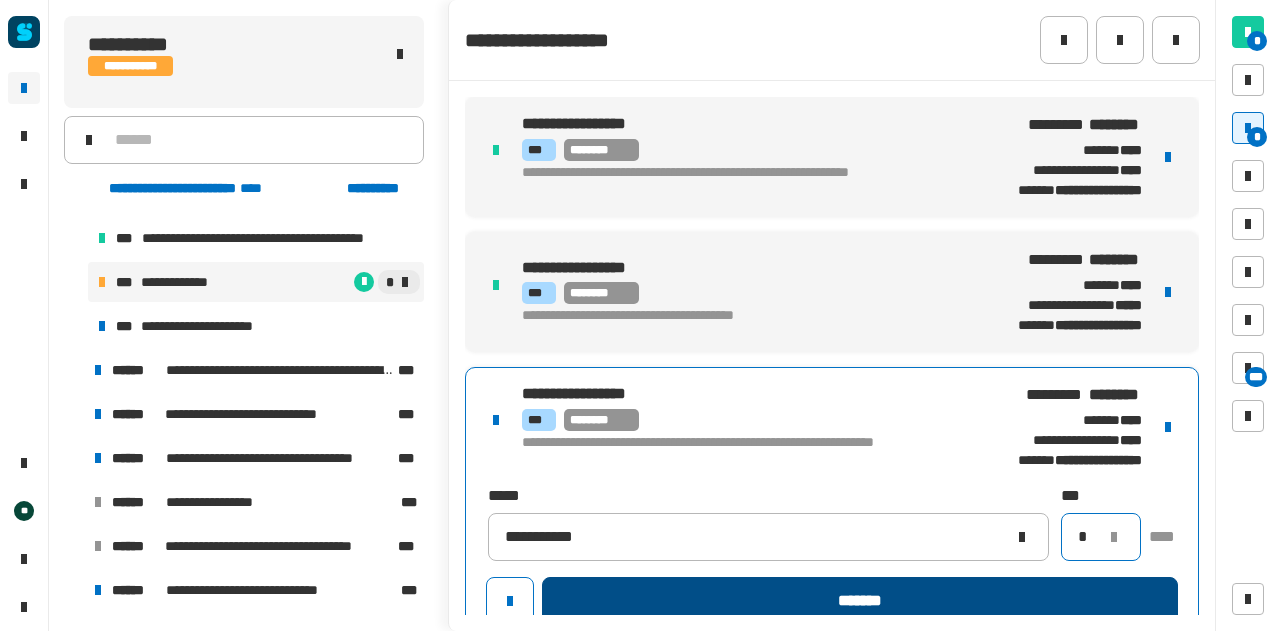 type on "*" 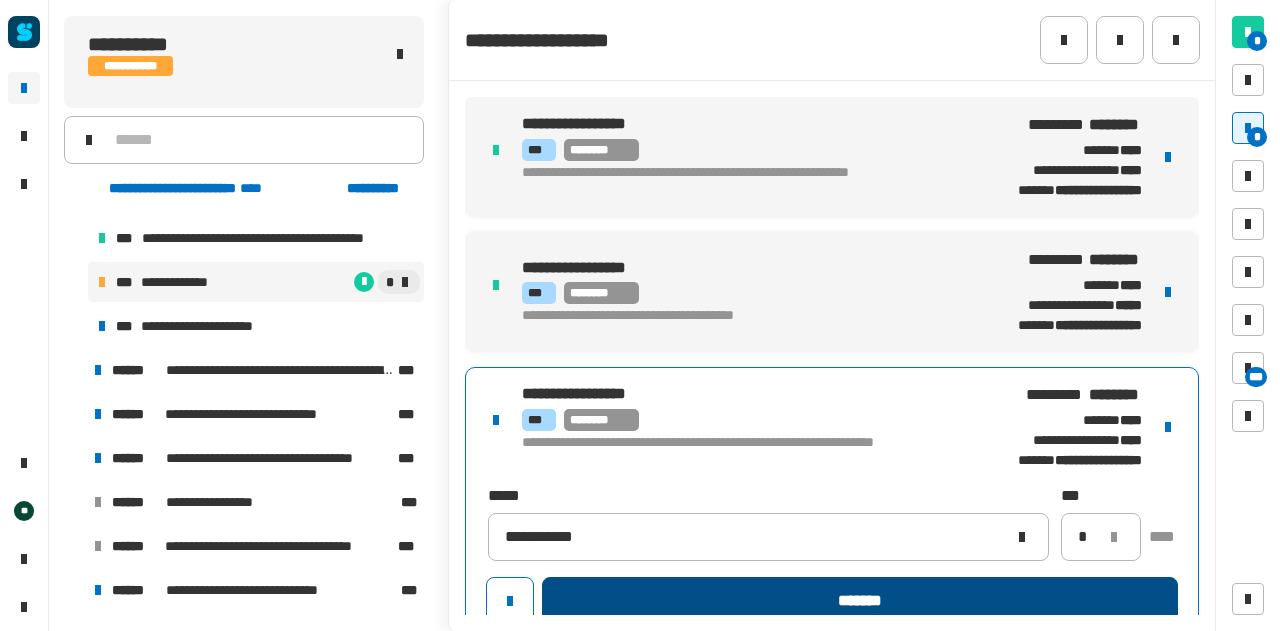 click on "*******" 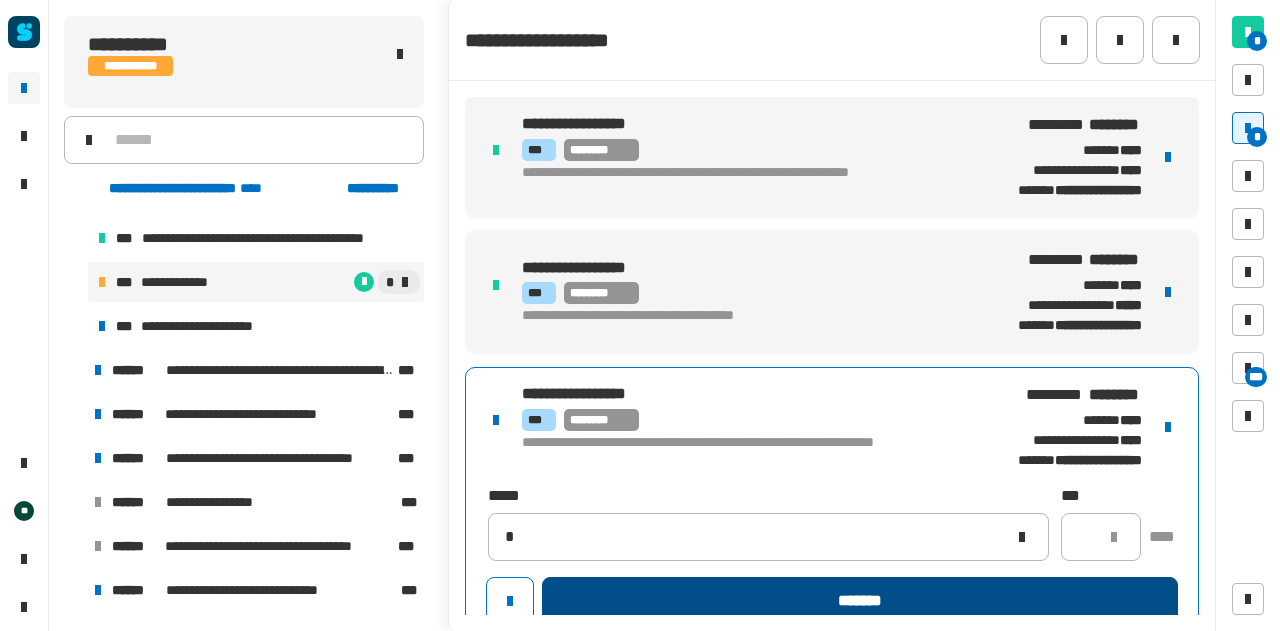 type 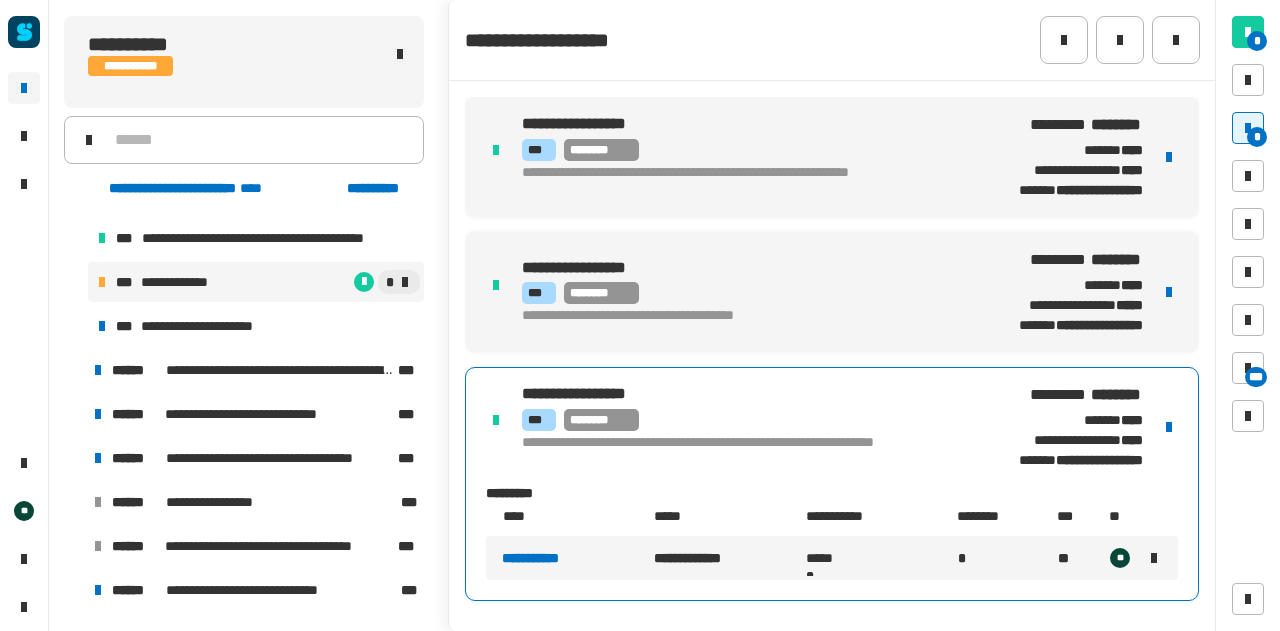 click on "*" at bounding box center (1257, 137) 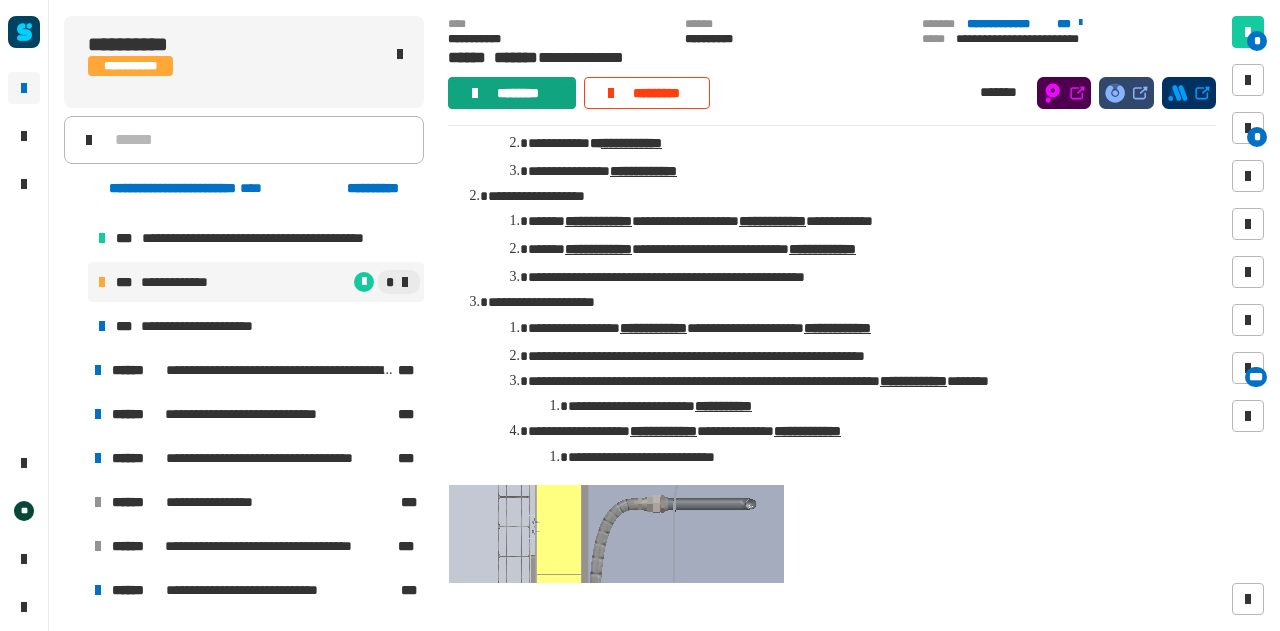 click on "********" 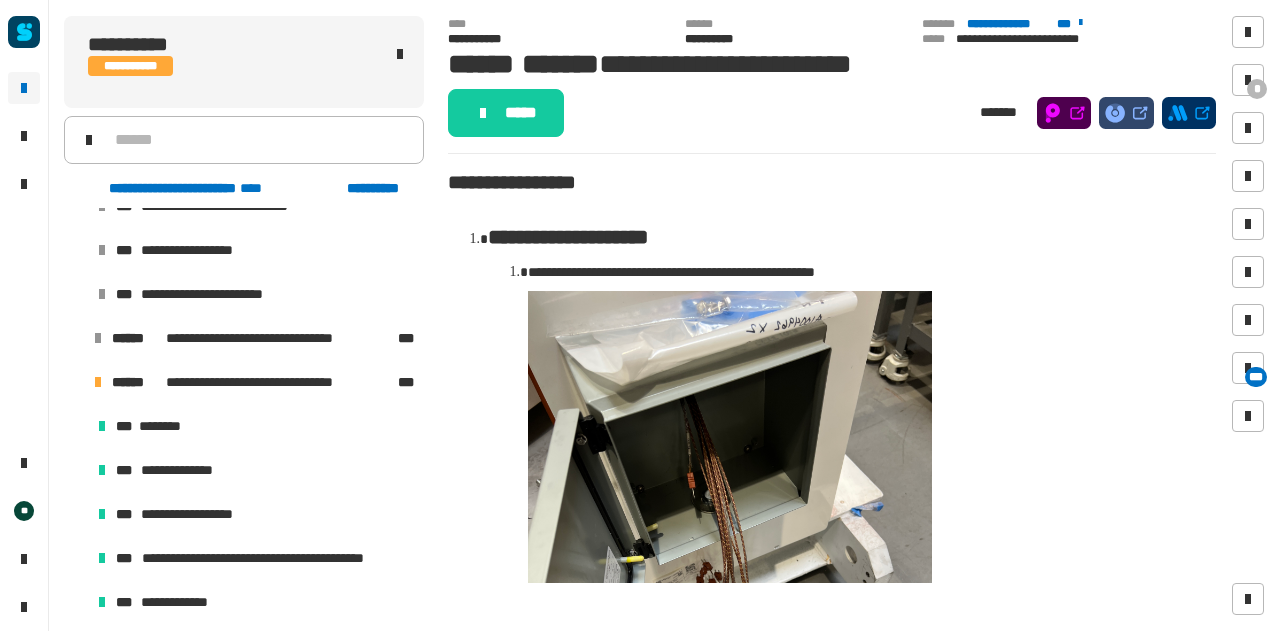 scroll, scrollTop: 594, scrollLeft: 0, axis: vertical 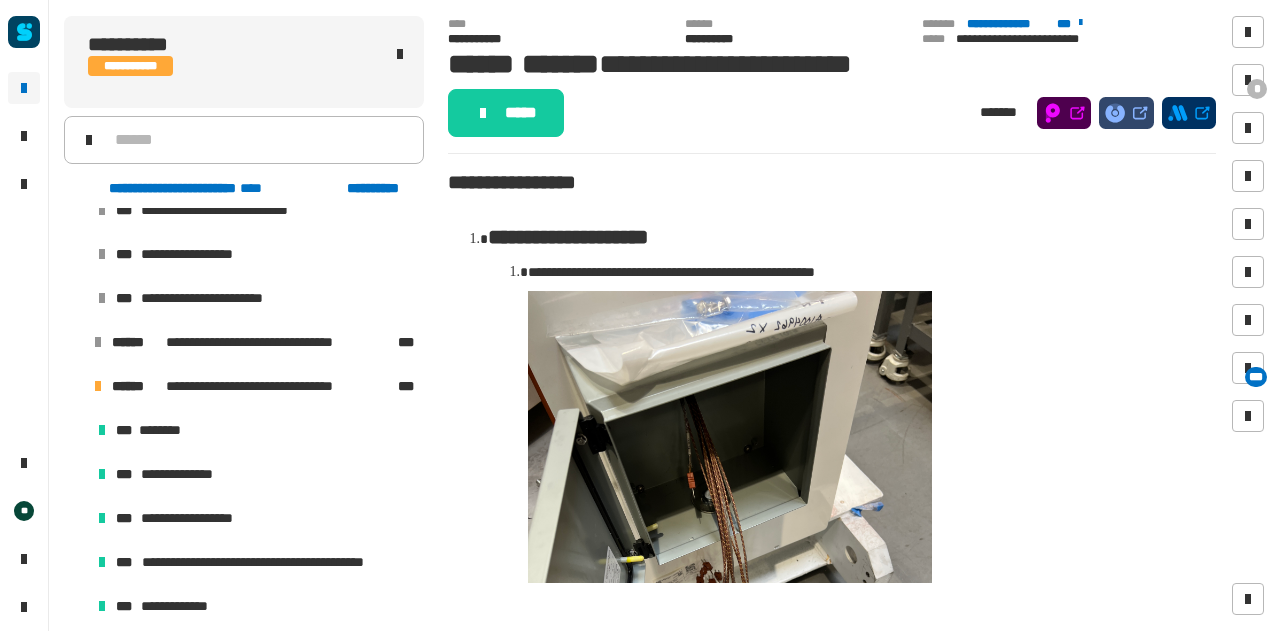 click at bounding box center [74, 386] 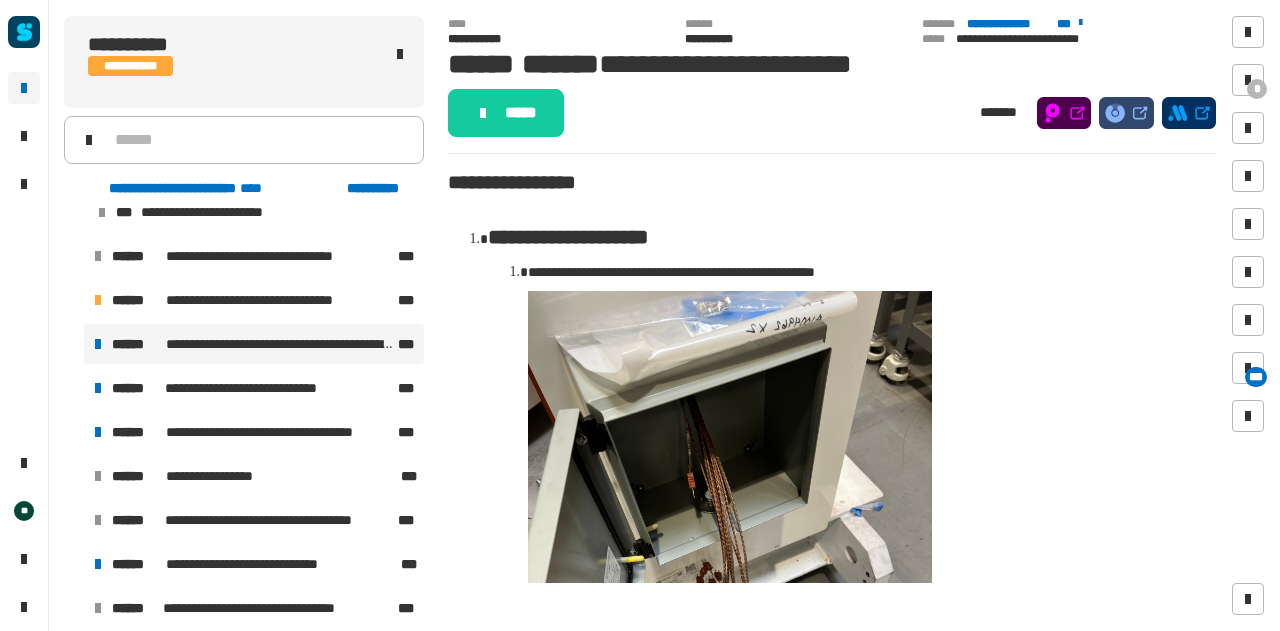 scroll, scrollTop: 680, scrollLeft: 0, axis: vertical 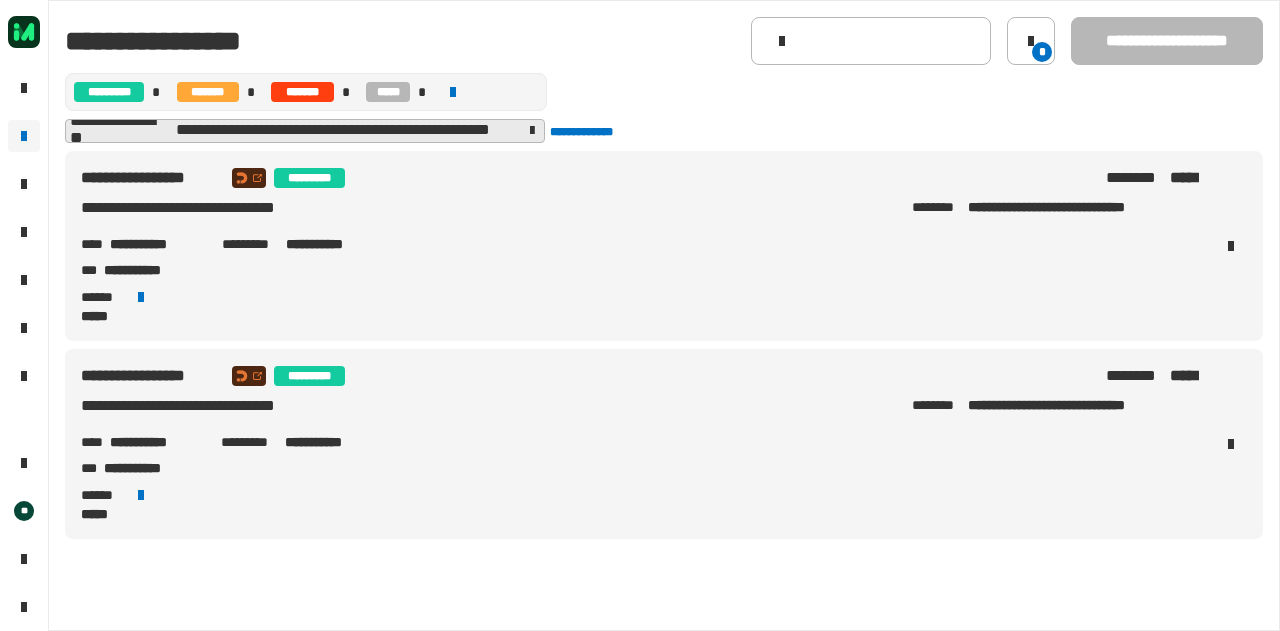 click on "**********" at bounding box center [157, 442] 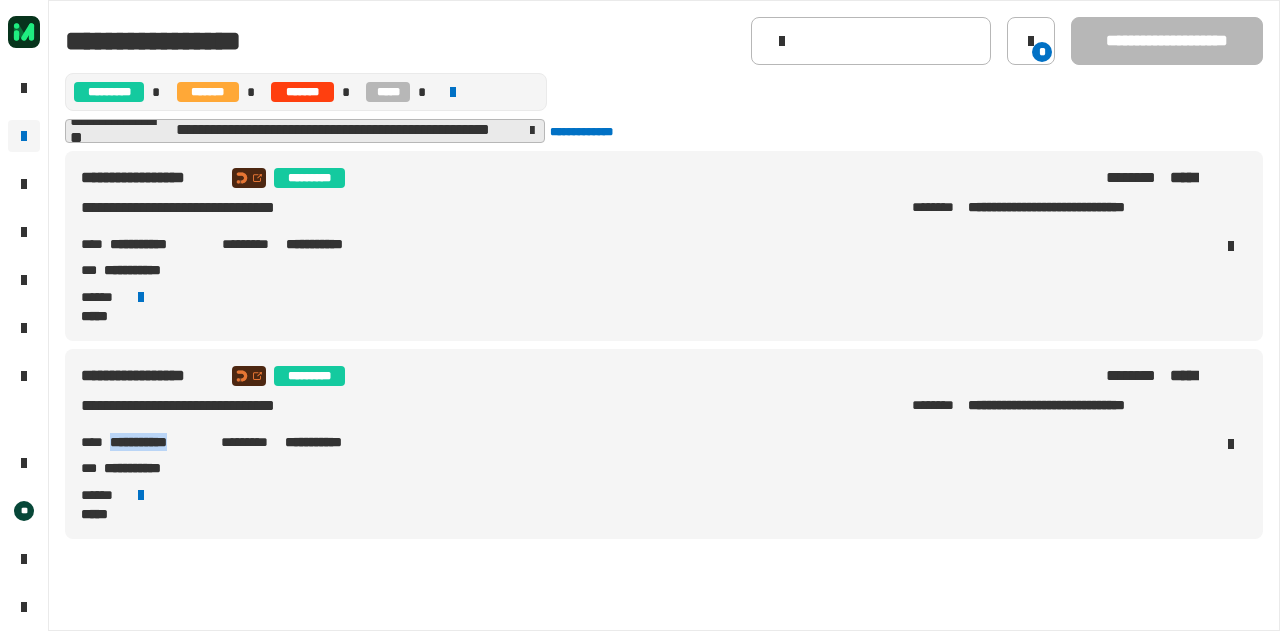 click on "**********" at bounding box center (157, 442) 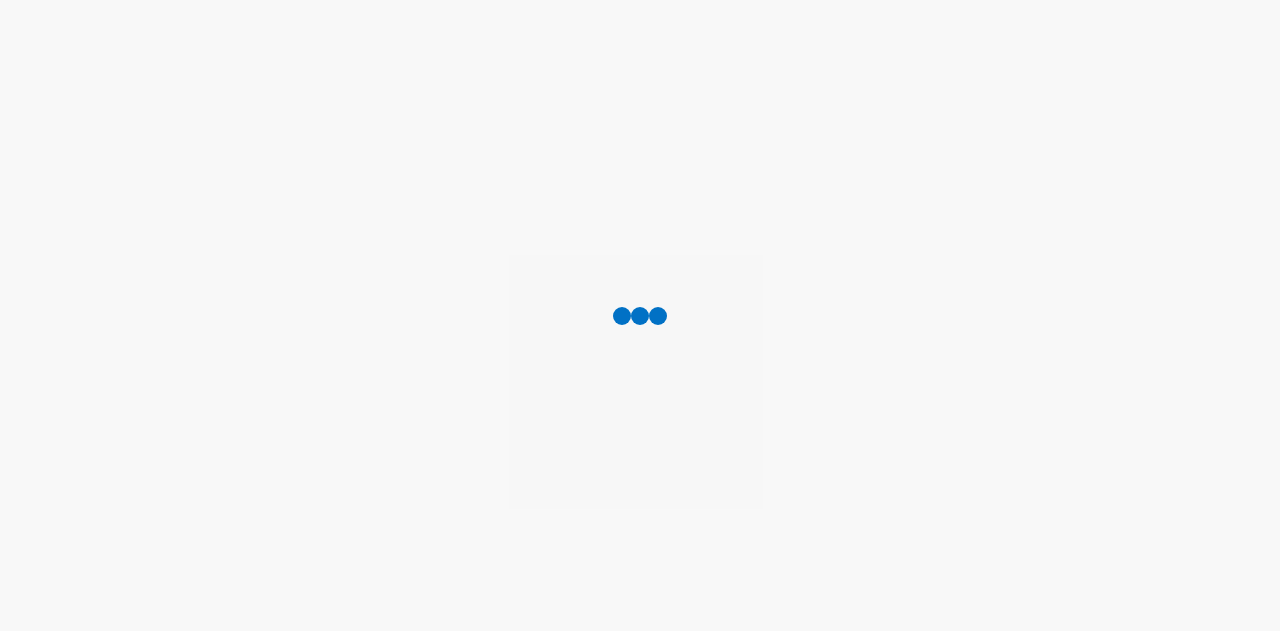 scroll, scrollTop: 0, scrollLeft: 0, axis: both 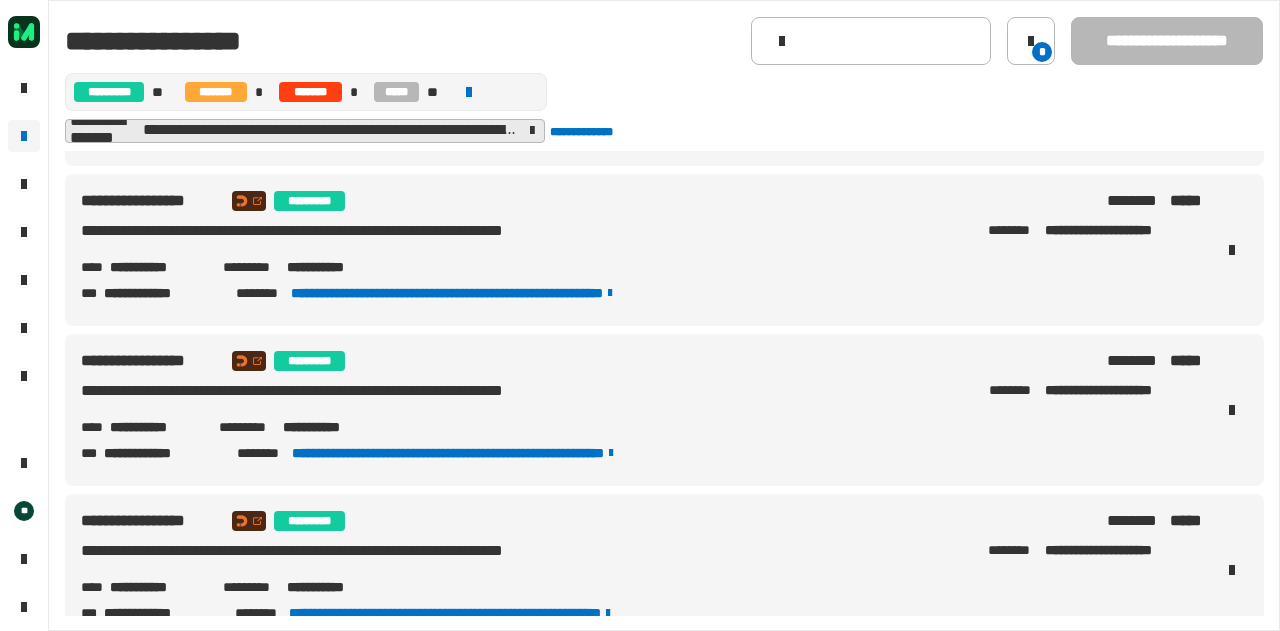 click on "**********" at bounding box center [640, 410] 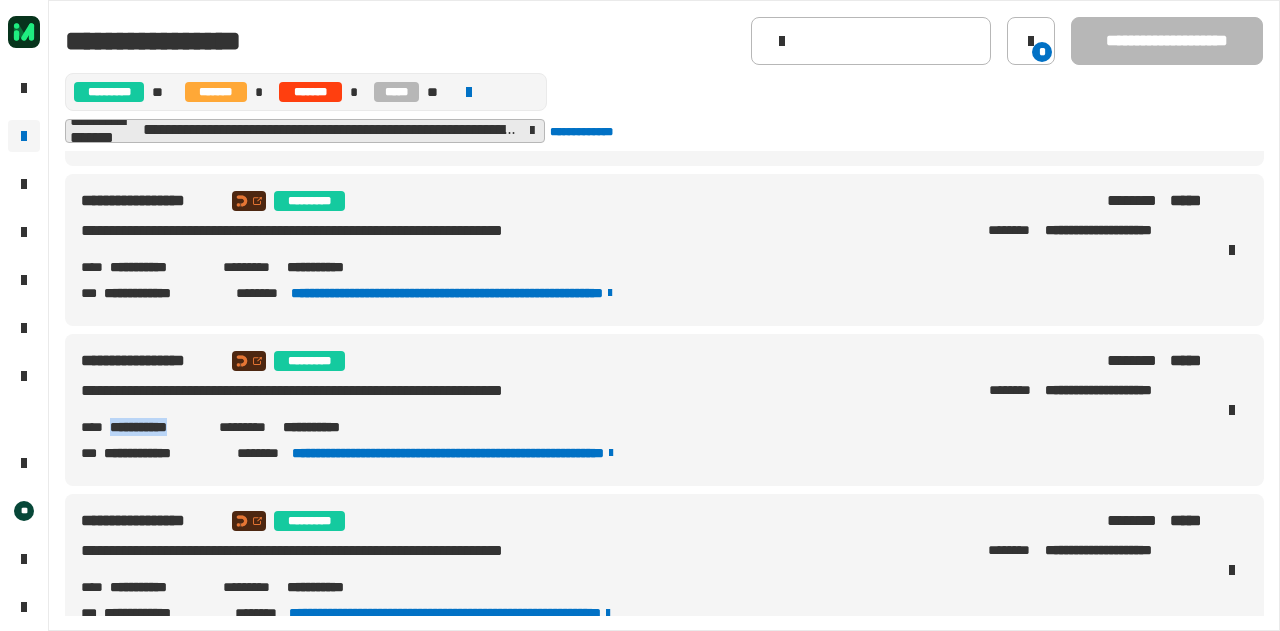 click on "**********" at bounding box center (156, 427) 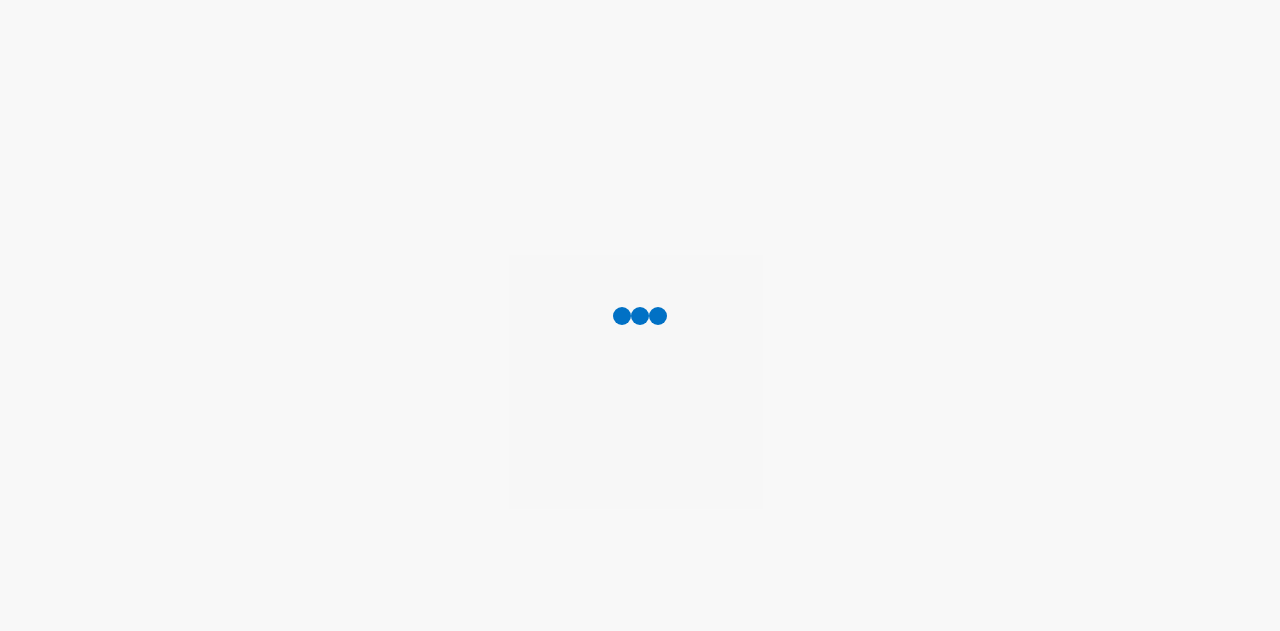 scroll, scrollTop: 0, scrollLeft: 0, axis: both 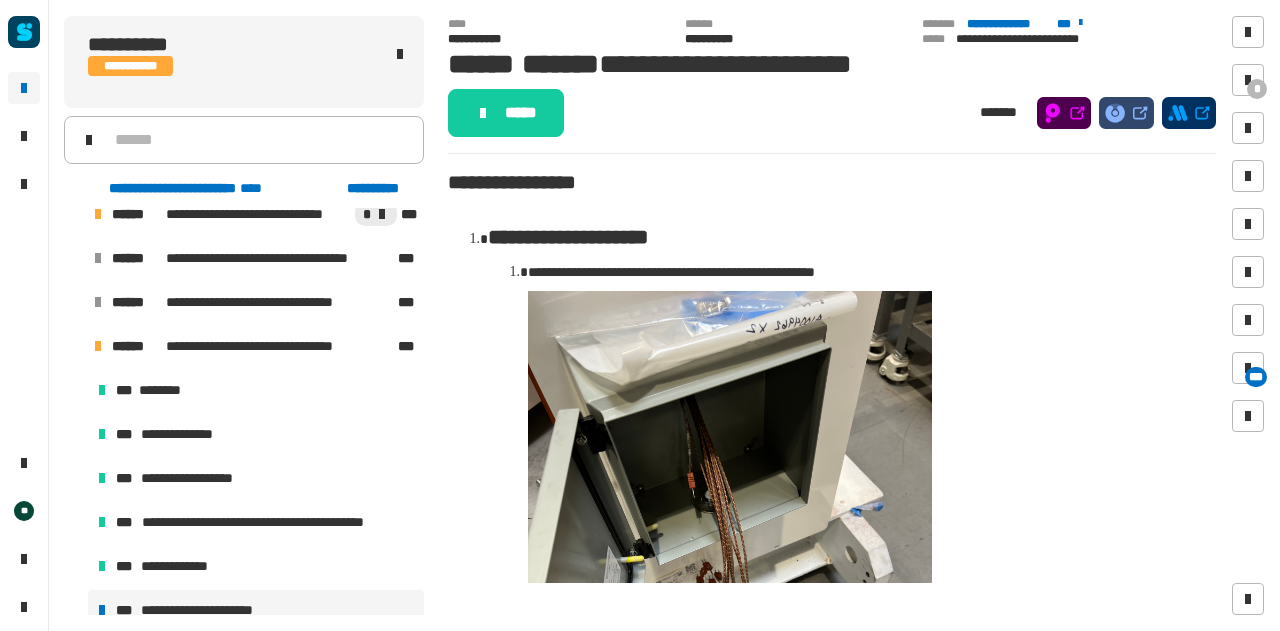 click at bounding box center [74, 346] 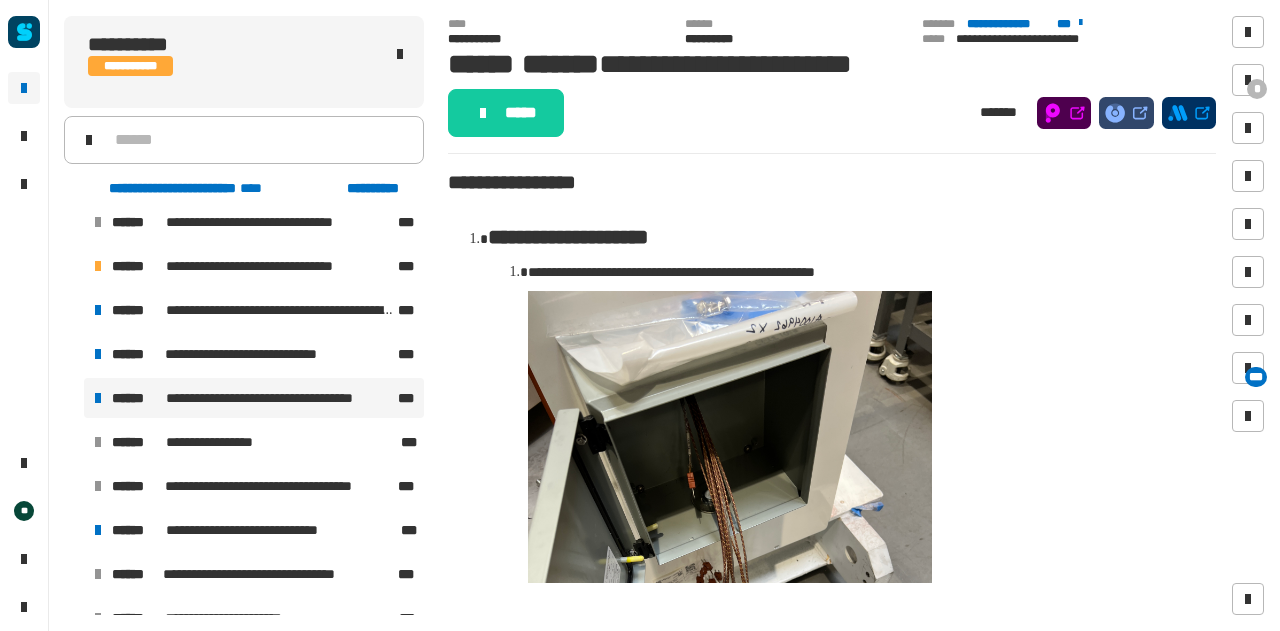 scroll, scrollTop: 319, scrollLeft: 0, axis: vertical 